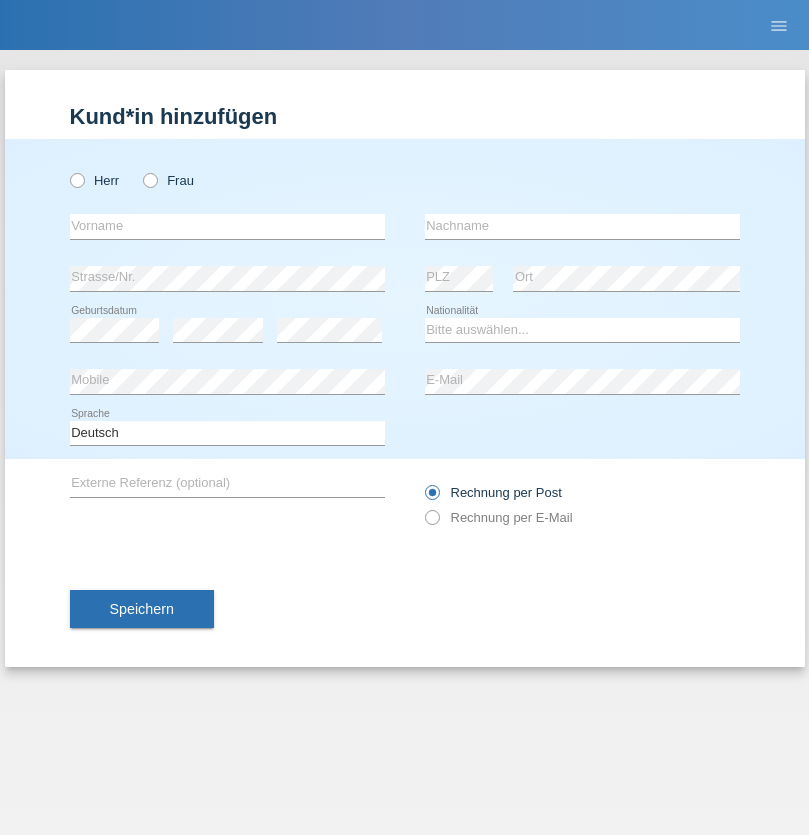 scroll, scrollTop: 0, scrollLeft: 0, axis: both 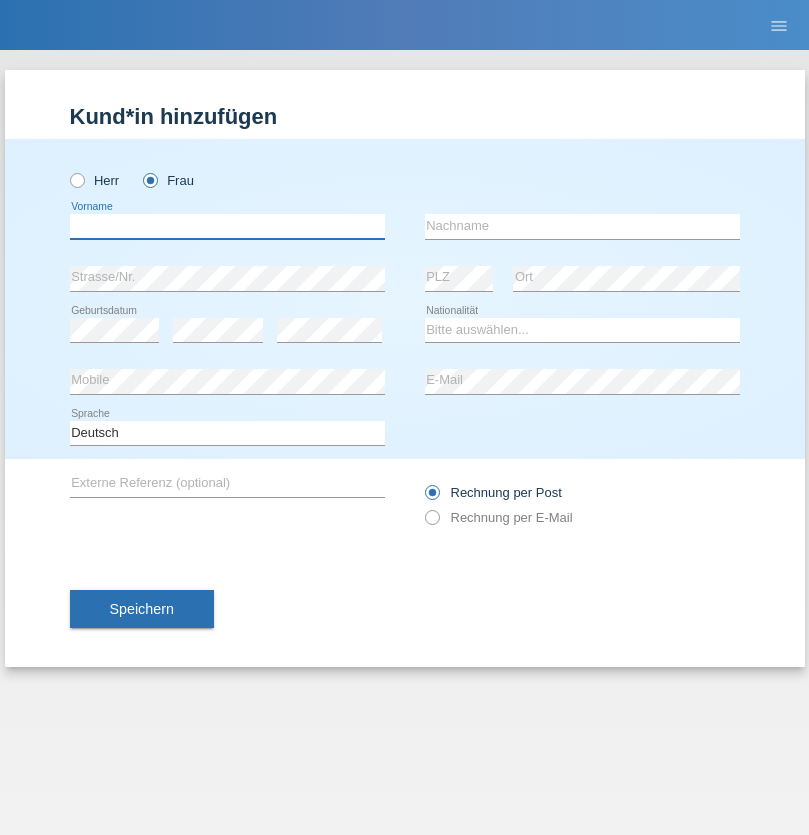 click at bounding box center [227, 226] 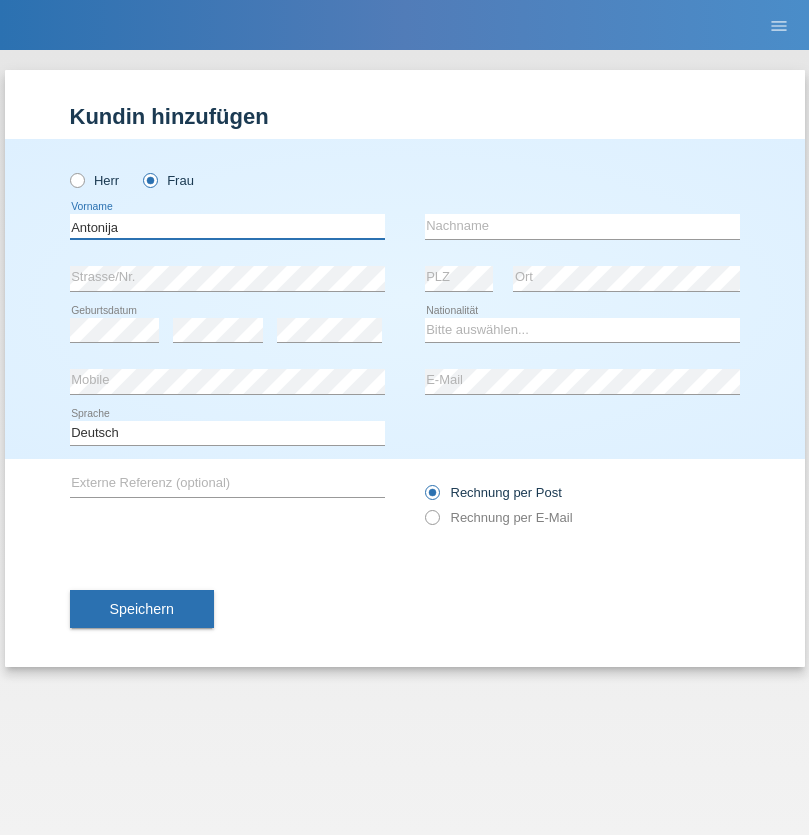 type on "Antonija" 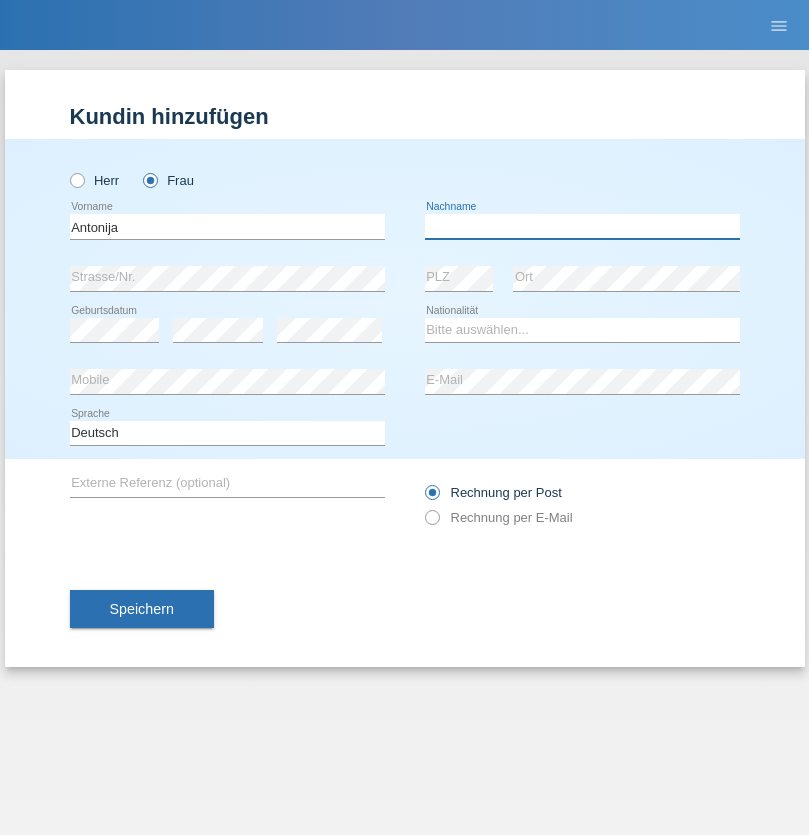 click at bounding box center (582, 226) 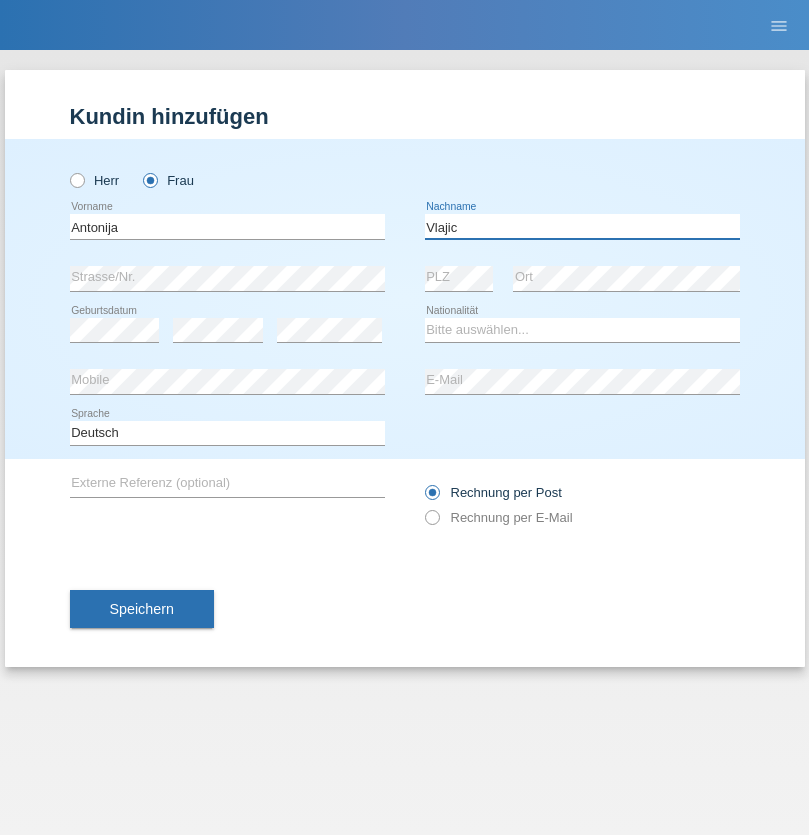 type on "Vlajic" 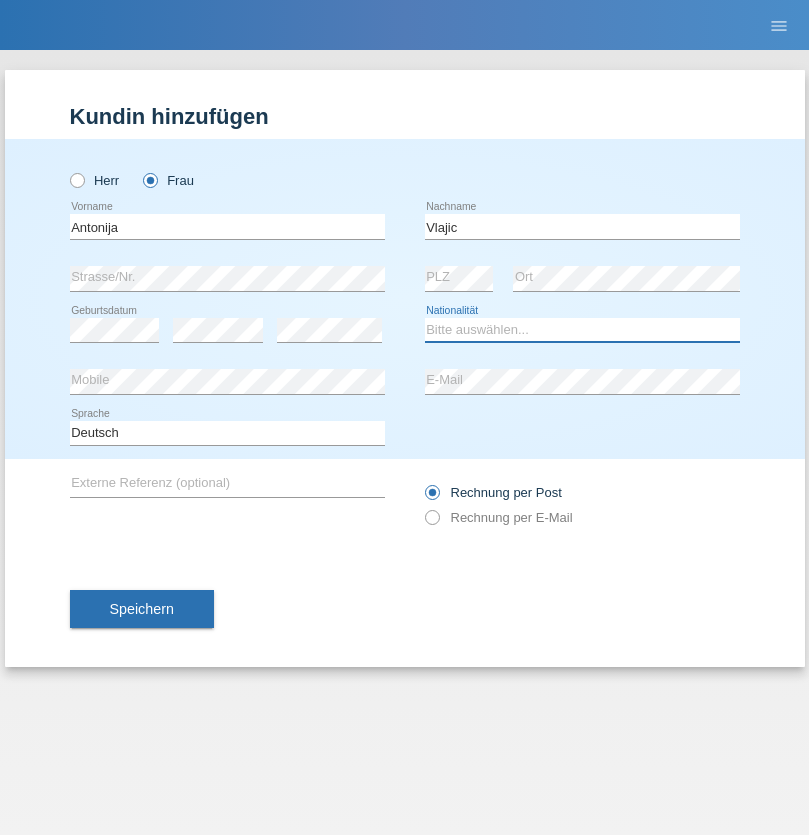 select on "HR" 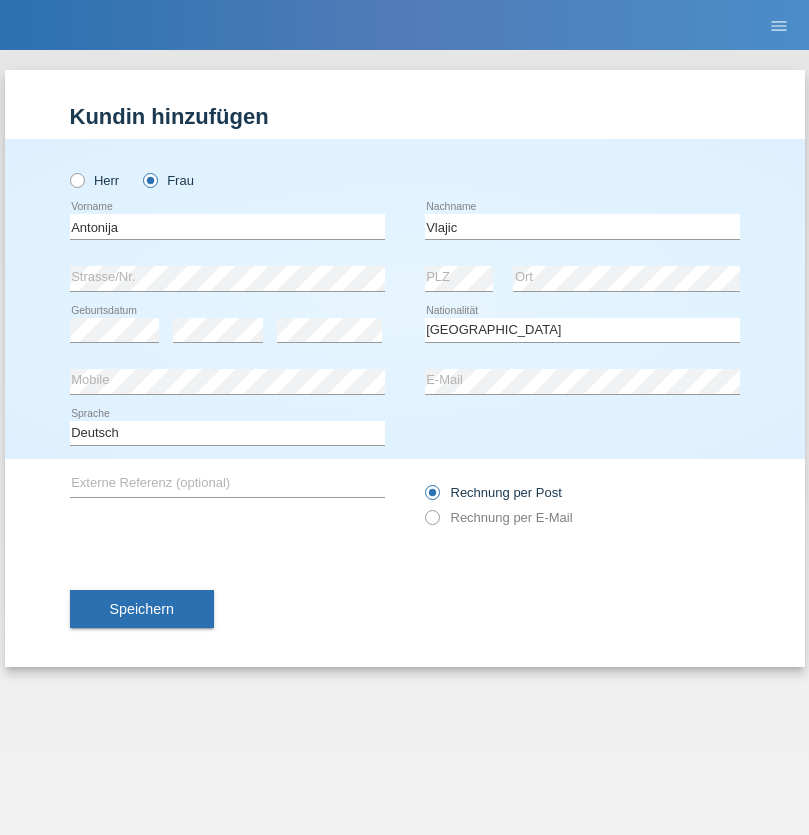 select on "C" 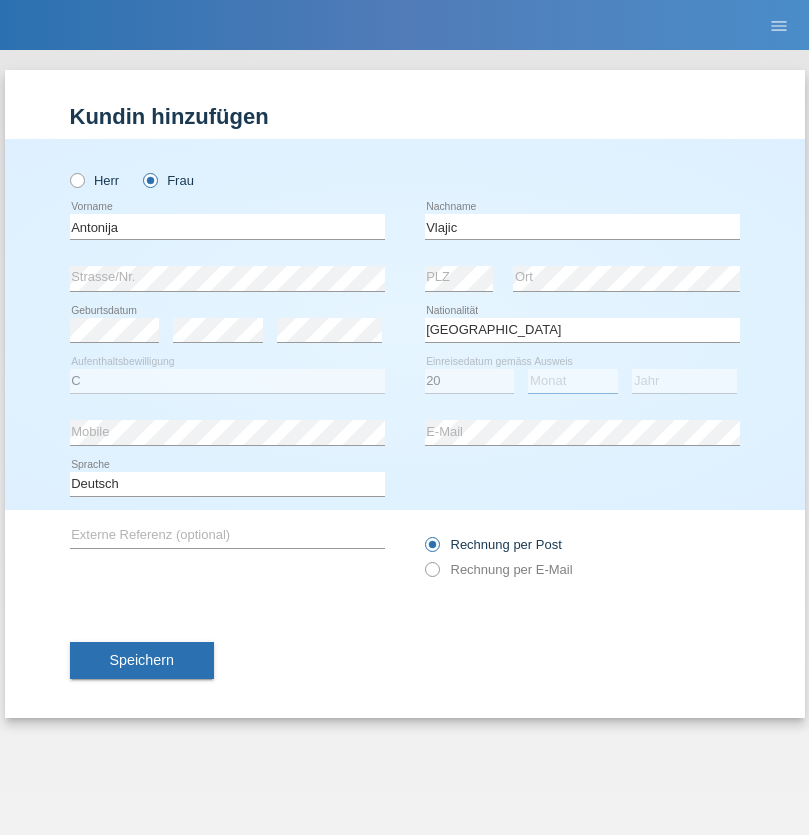 select on "07" 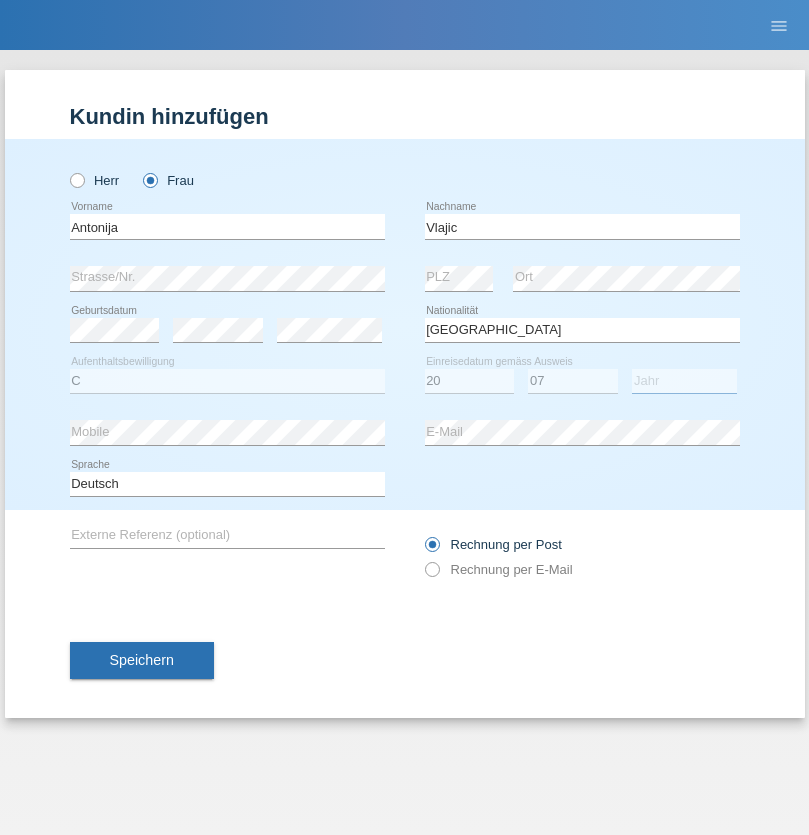 select on "2001" 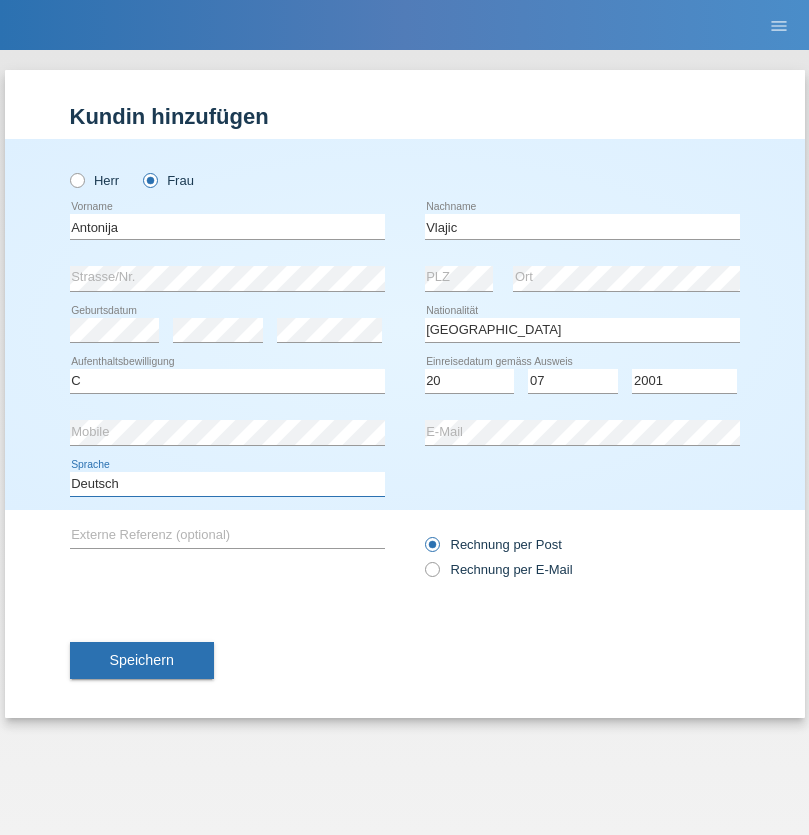 select on "en" 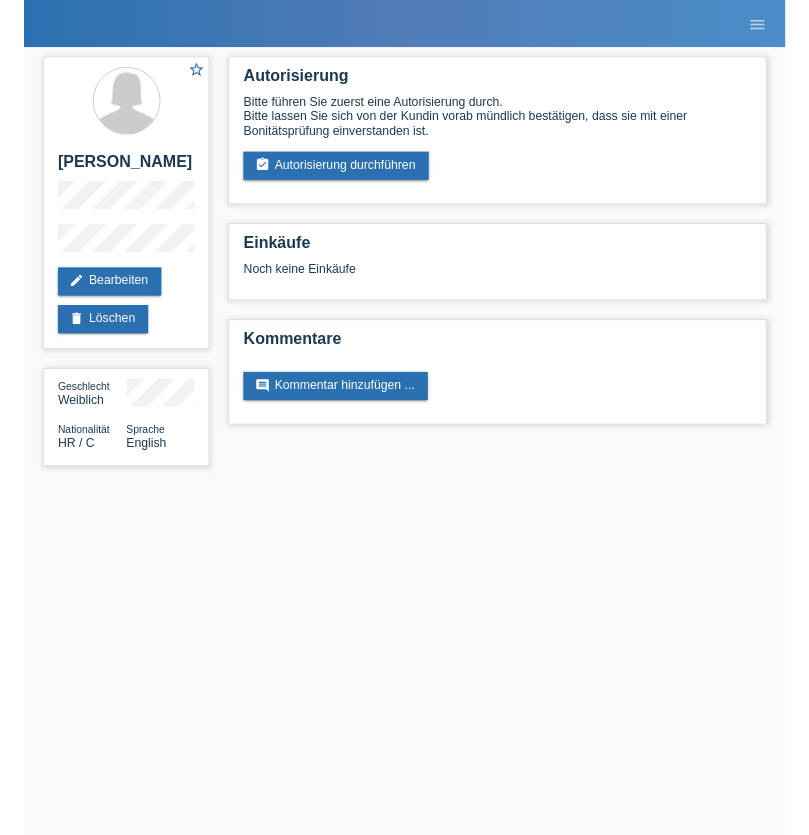 scroll, scrollTop: 0, scrollLeft: 0, axis: both 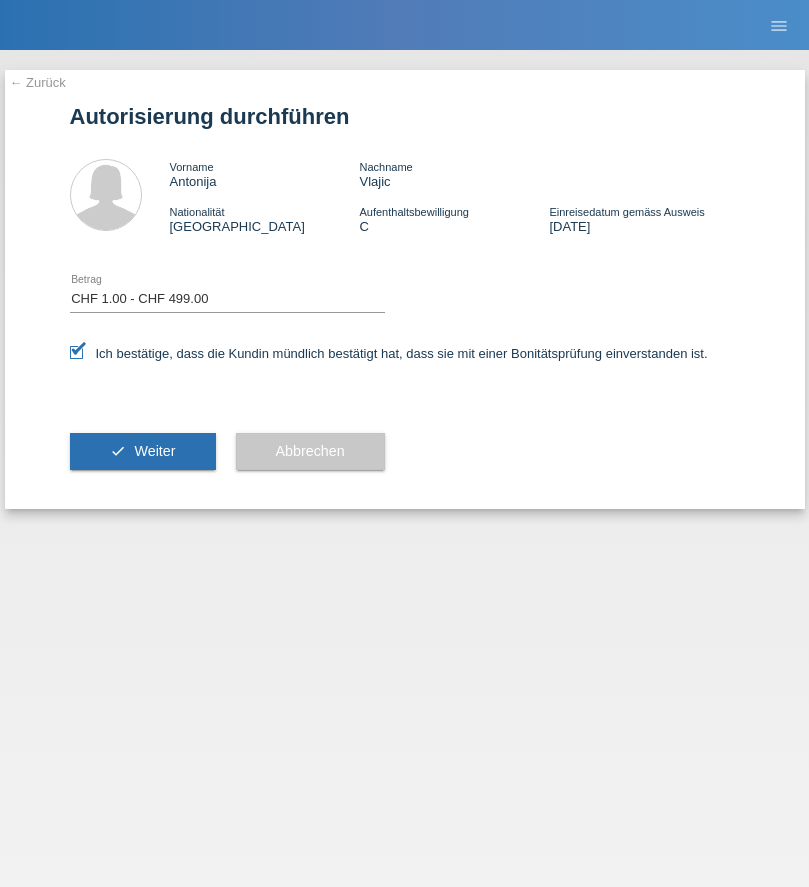 select on "1" 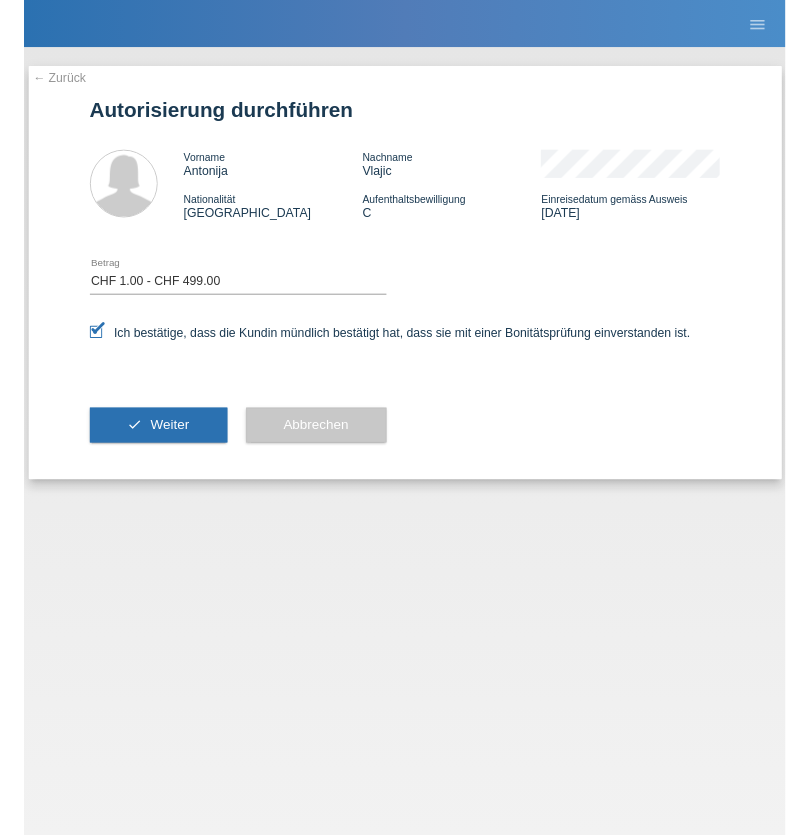 scroll, scrollTop: 0, scrollLeft: 0, axis: both 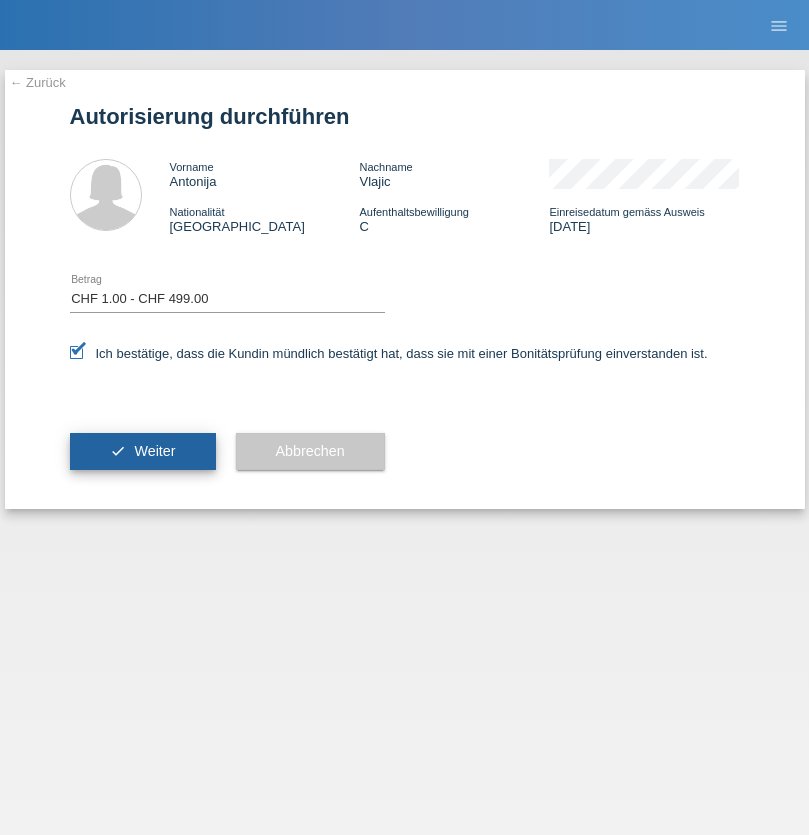 click on "Weiter" at bounding box center [154, 451] 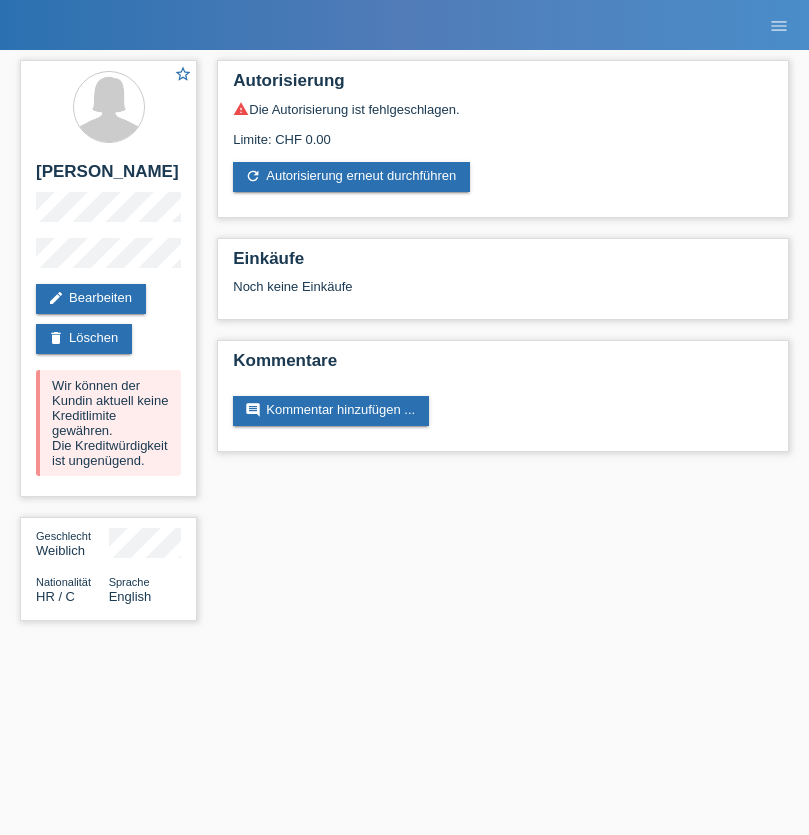 scroll, scrollTop: 0, scrollLeft: 0, axis: both 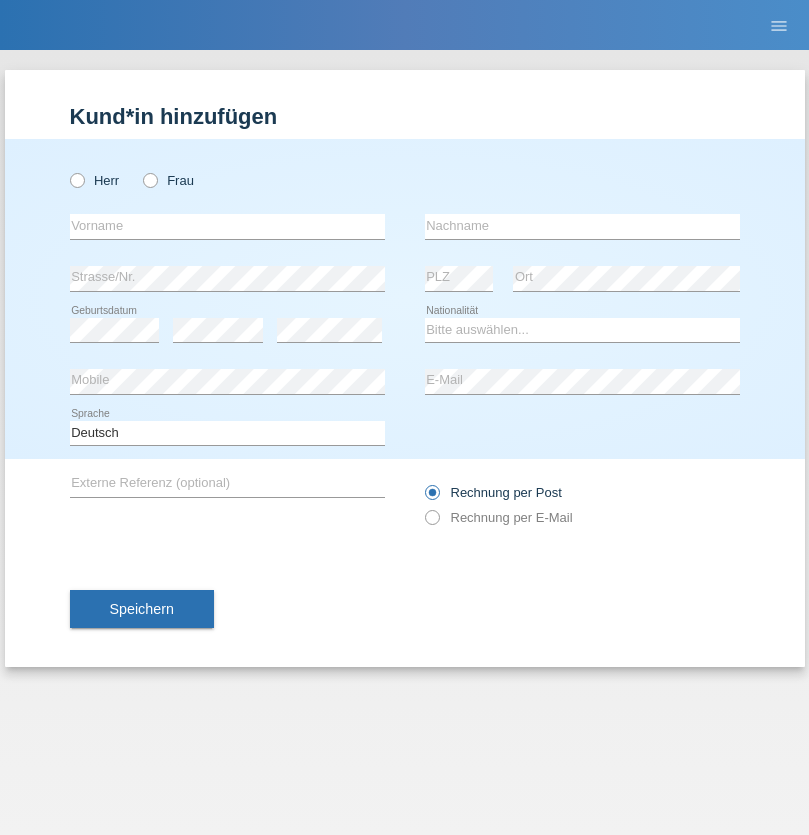 radio on "true" 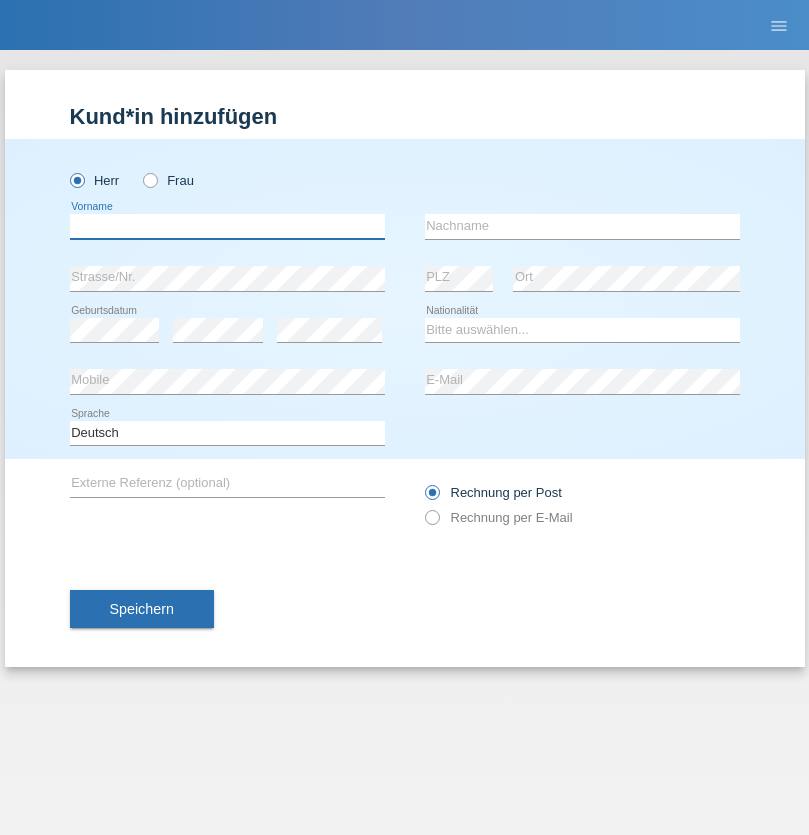 click at bounding box center (227, 226) 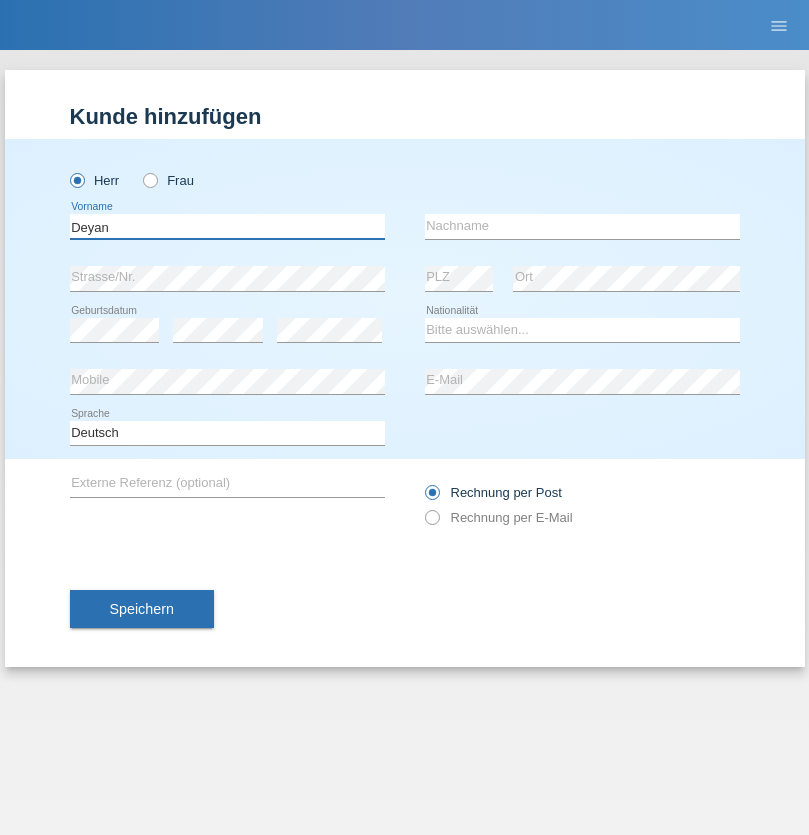 type on "Deyan" 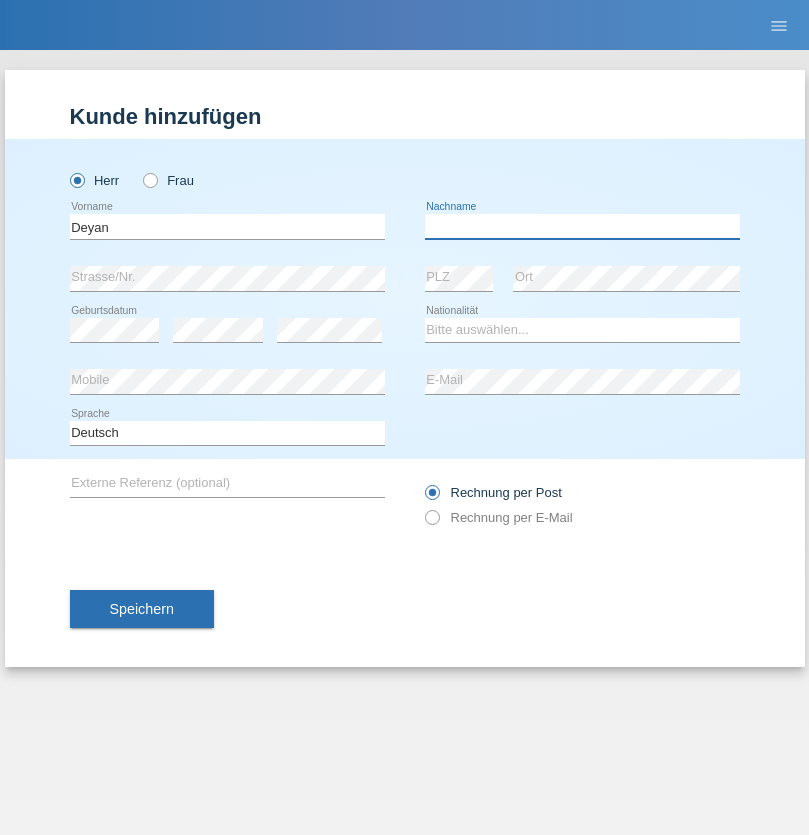 click at bounding box center (582, 226) 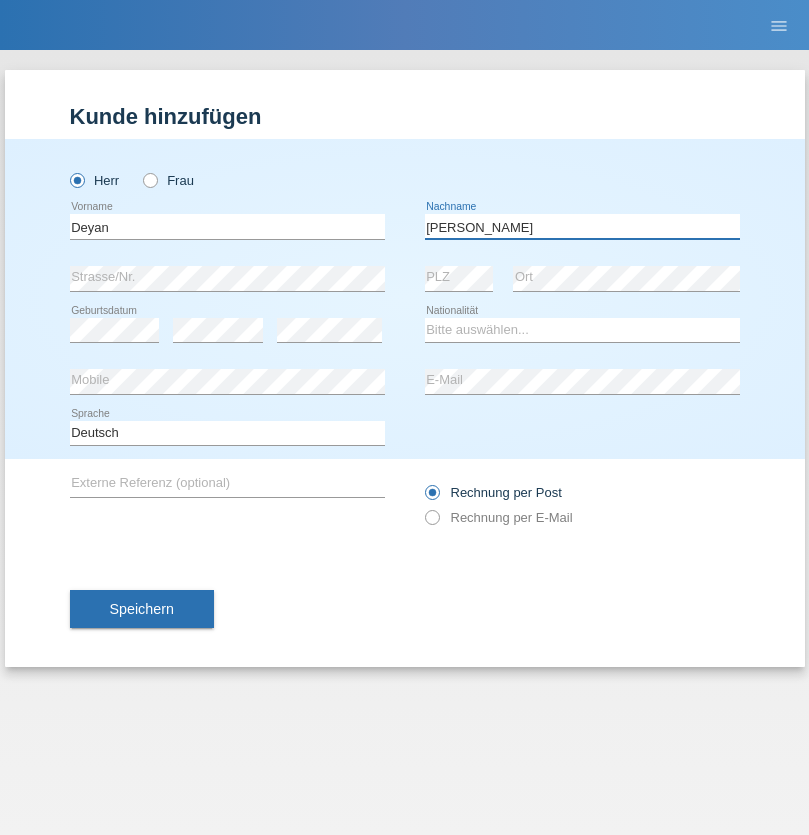 type on "[PERSON_NAME]" 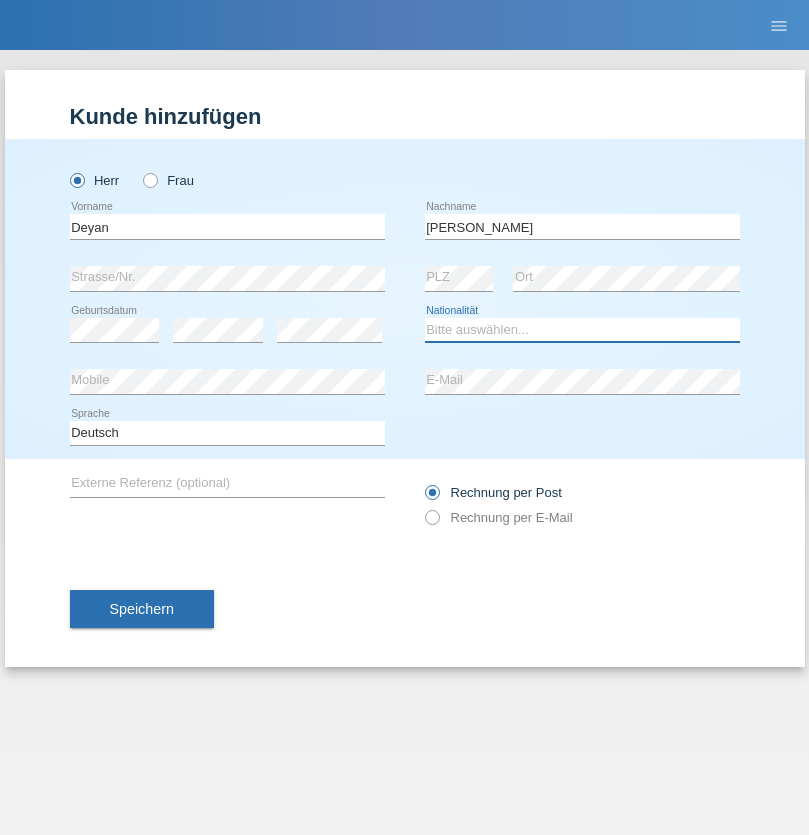 select on "BG" 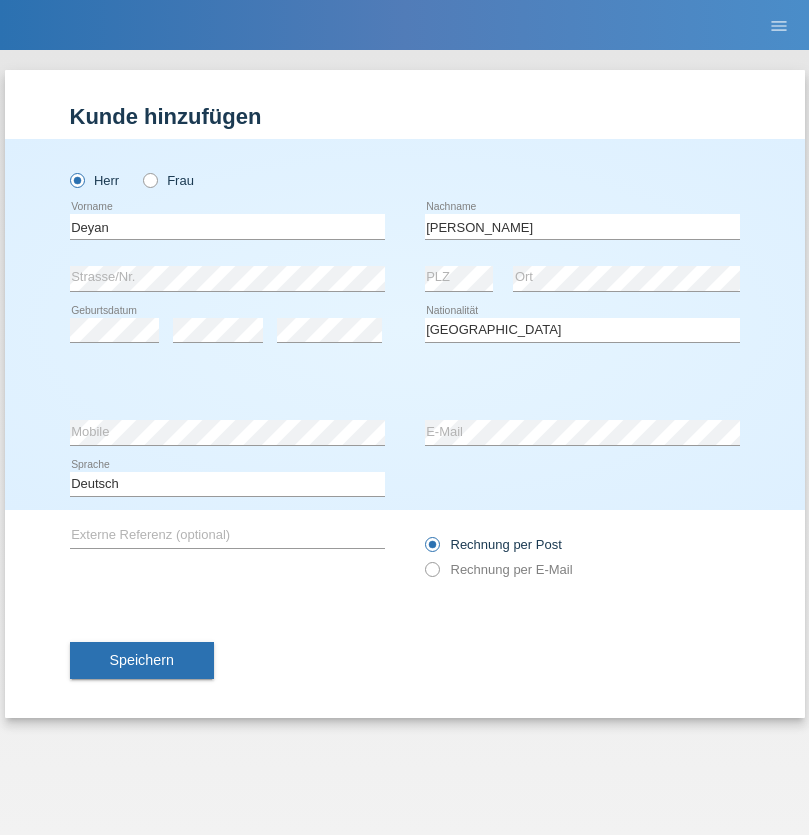 select on "C" 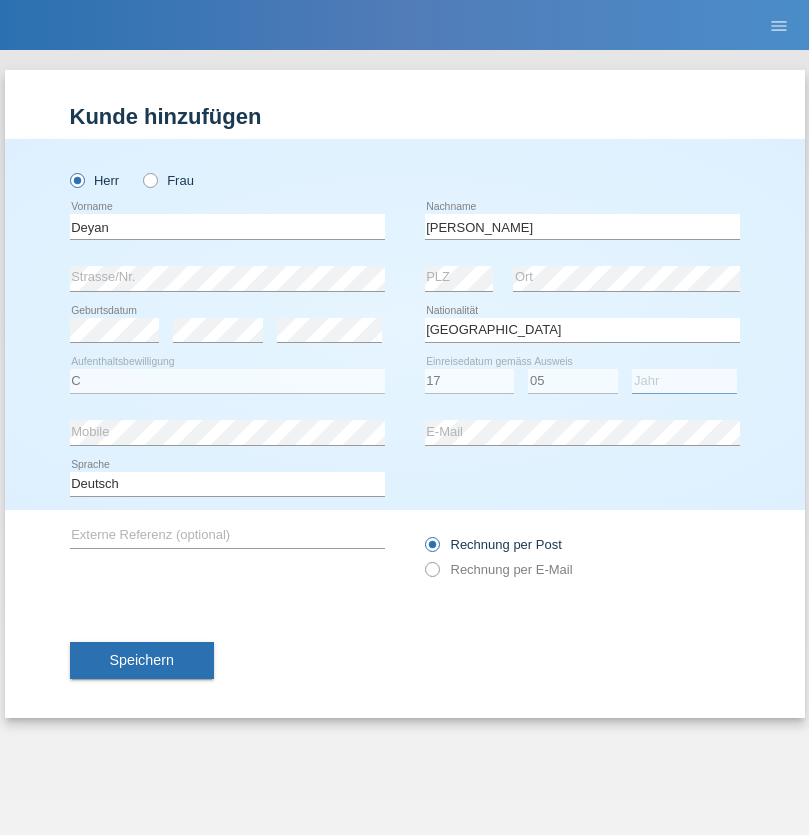 select on "2021" 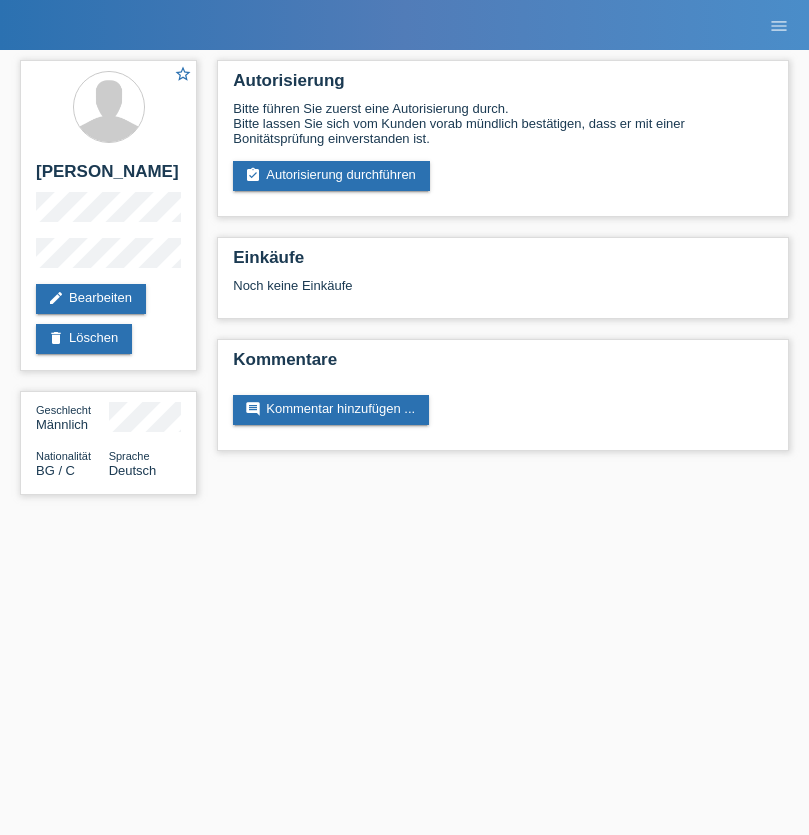 scroll, scrollTop: 0, scrollLeft: 0, axis: both 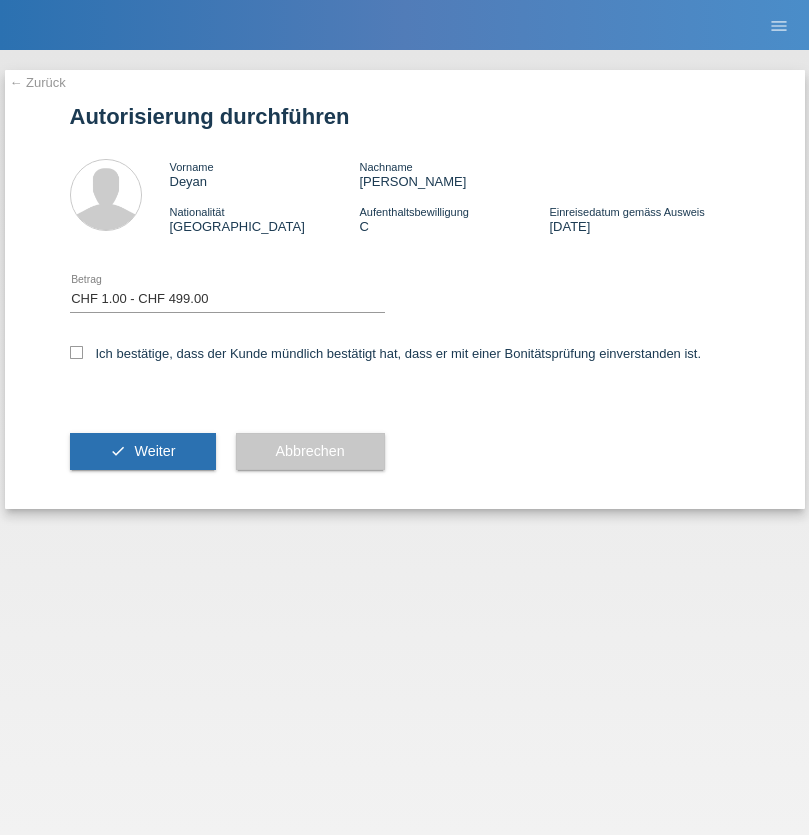 select on "1" 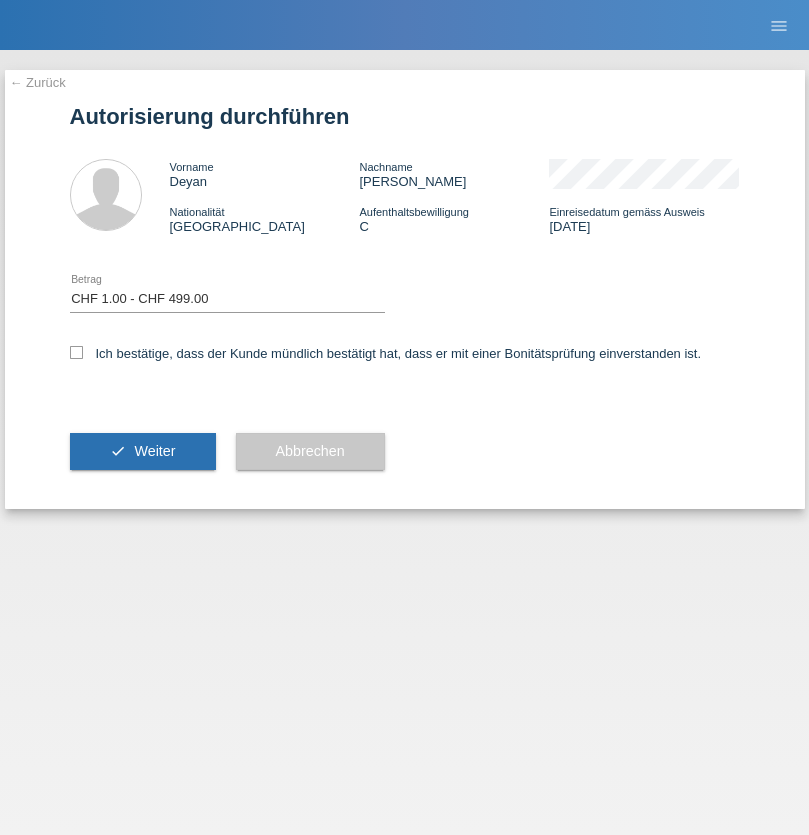 checkbox on "true" 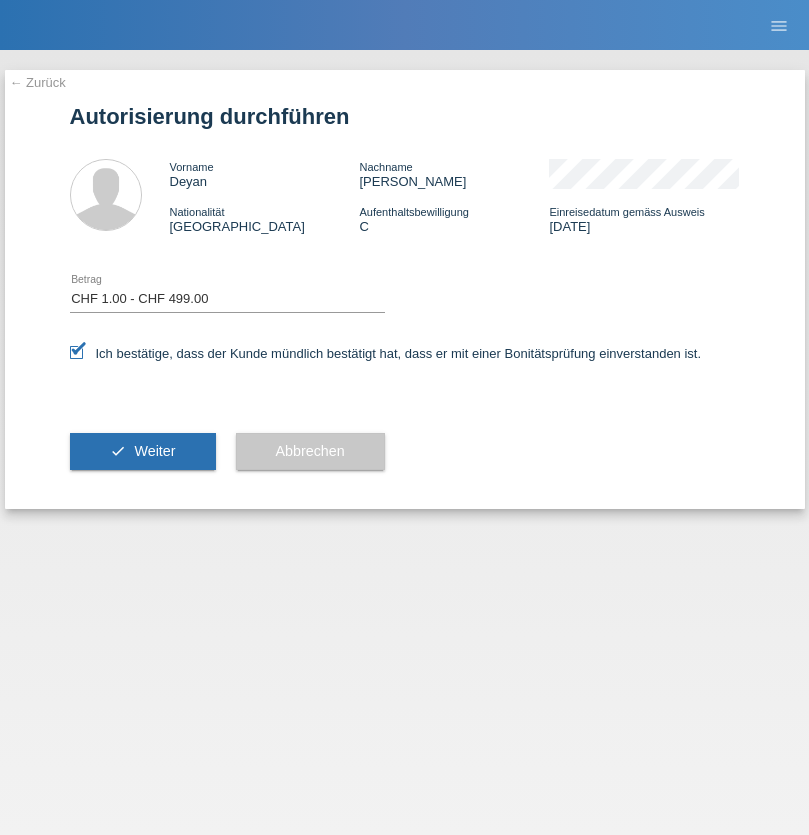 scroll, scrollTop: 0, scrollLeft: 0, axis: both 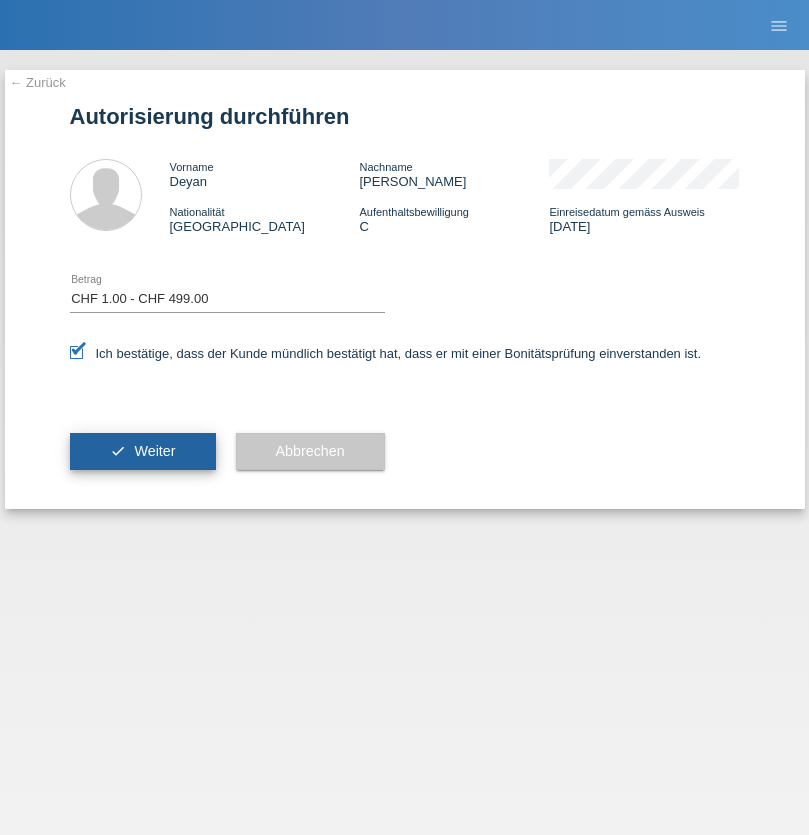 click on "Weiter" at bounding box center (154, 451) 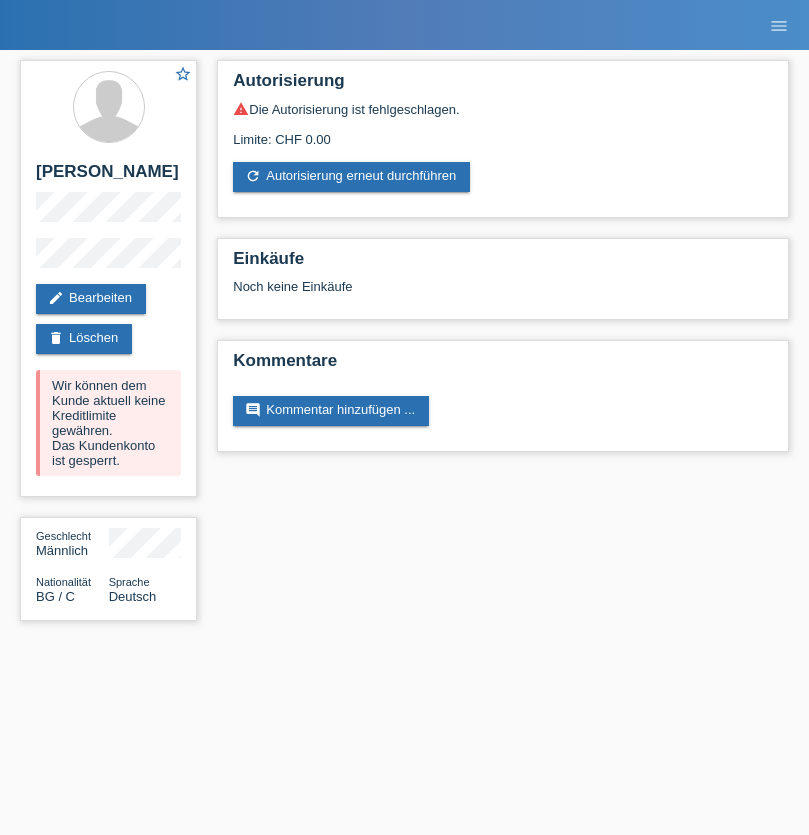 scroll, scrollTop: 0, scrollLeft: 0, axis: both 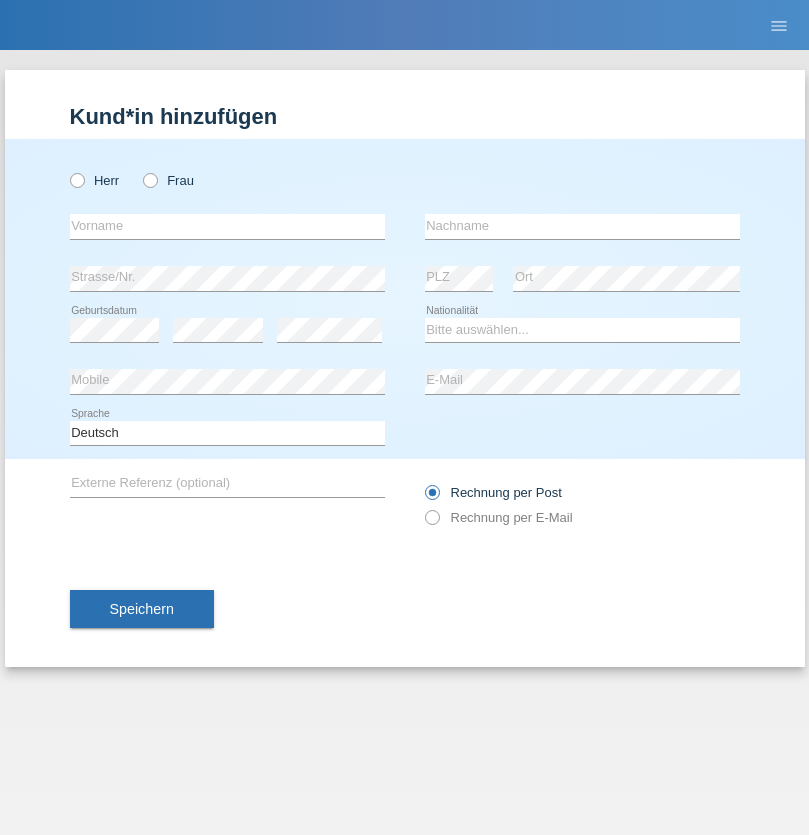 radio on "true" 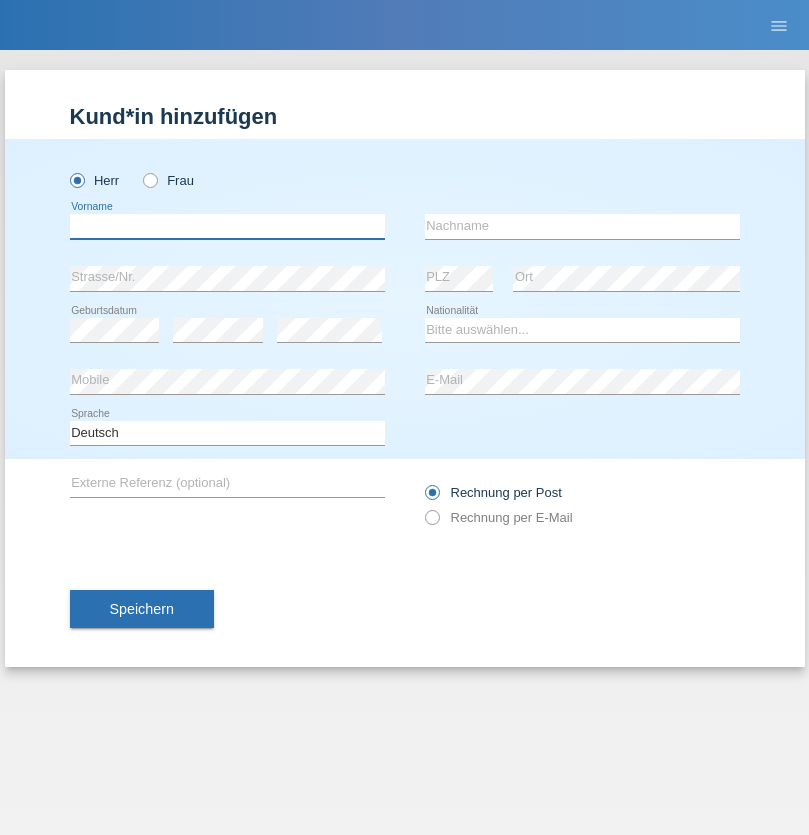 click at bounding box center (227, 226) 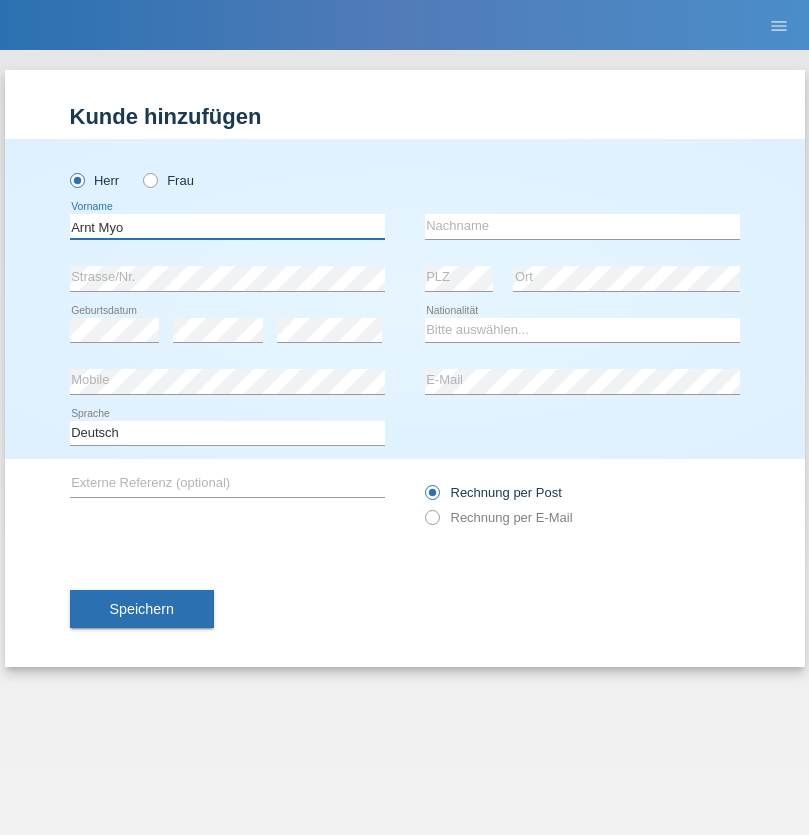 type on "Arnt Myo" 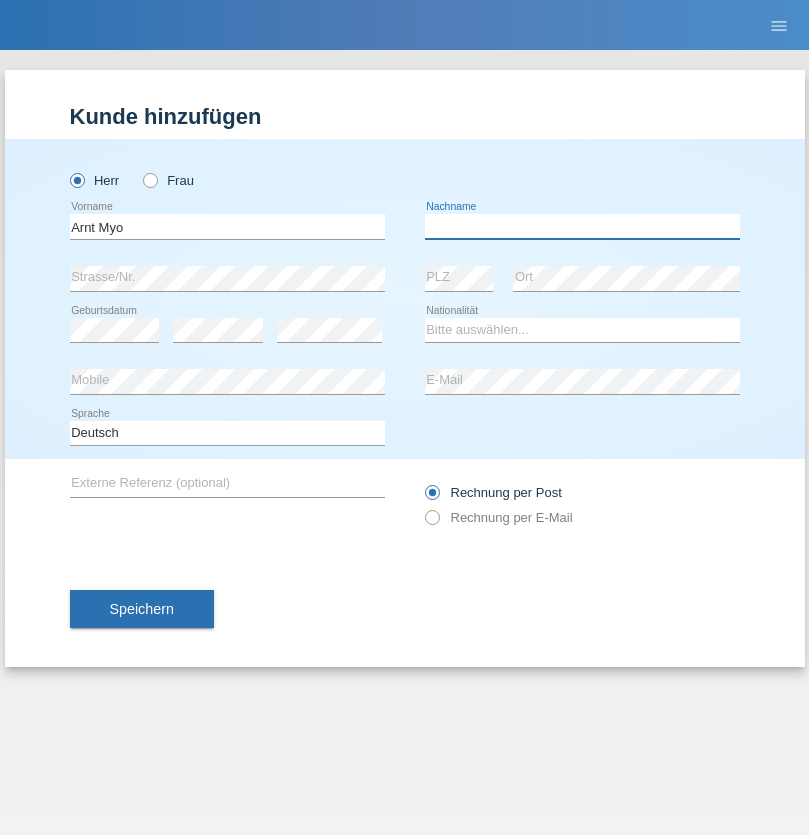 click at bounding box center (582, 226) 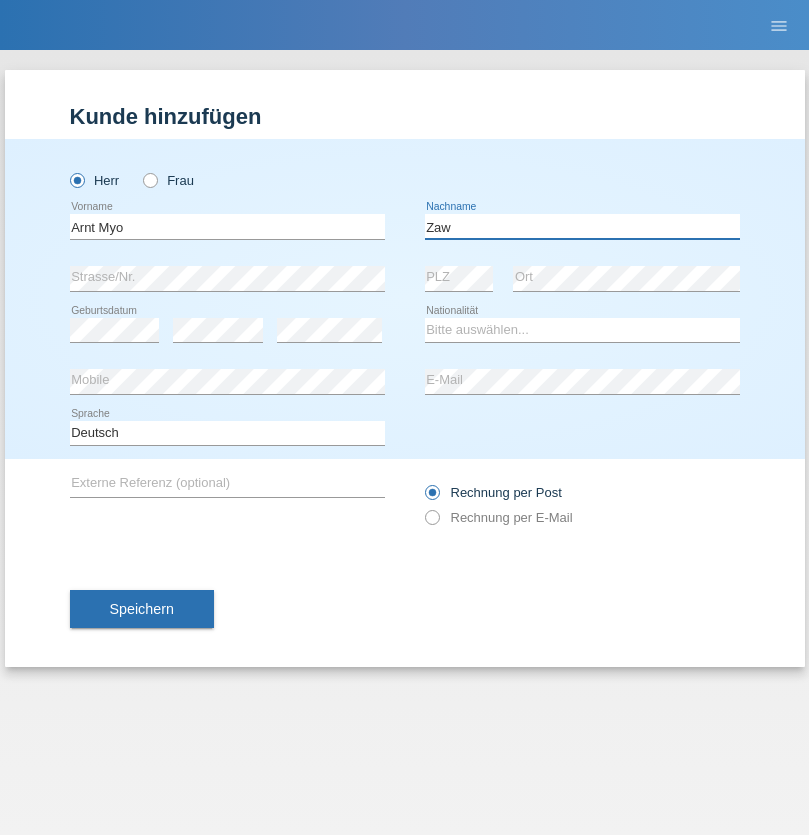 type on "Zaw" 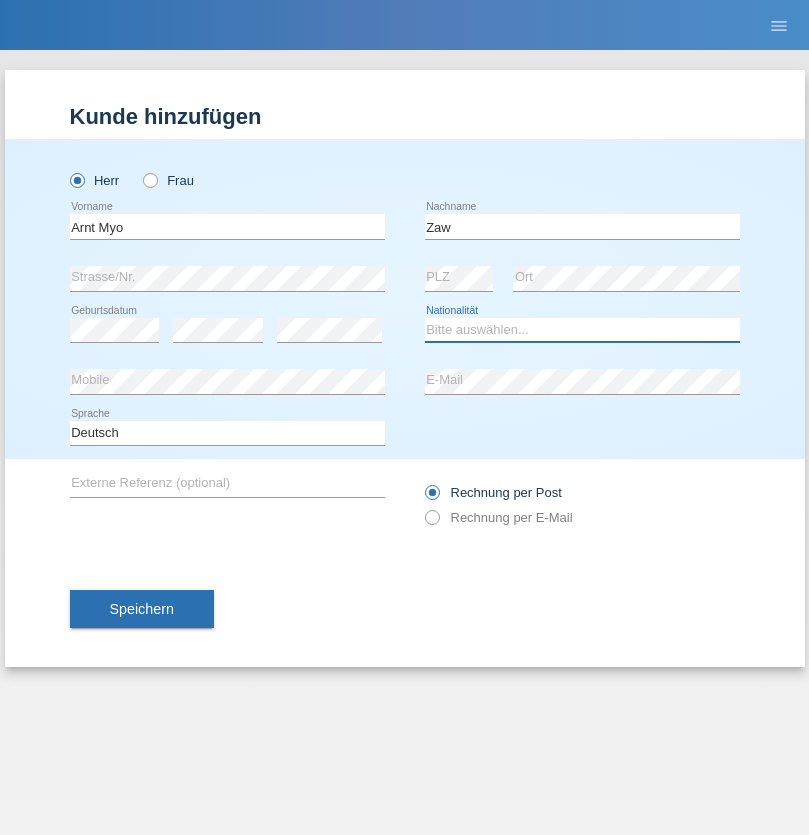 select on "MM" 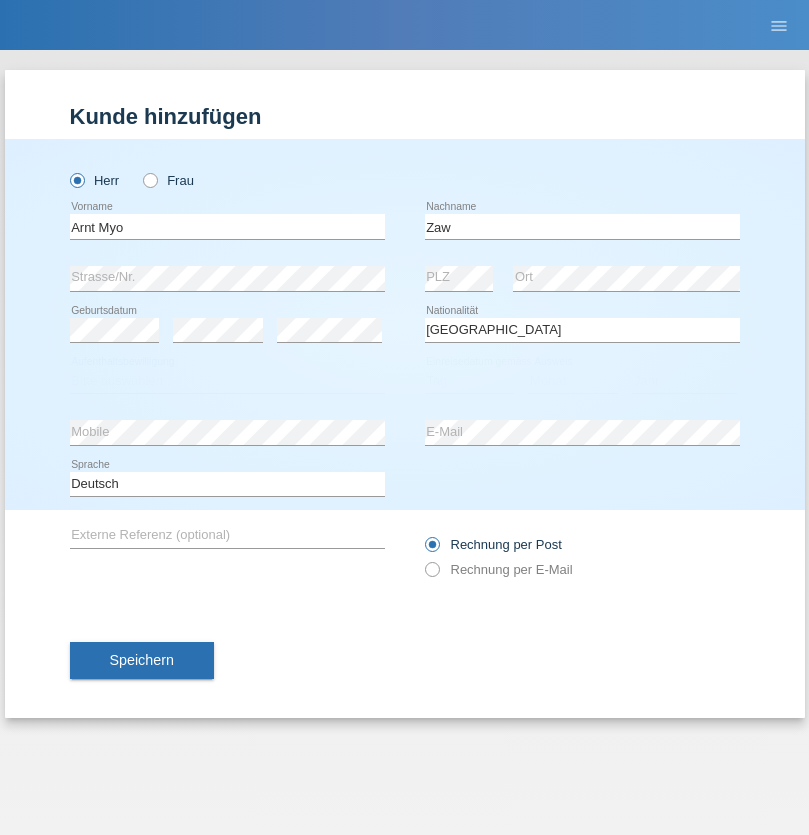 select on "C" 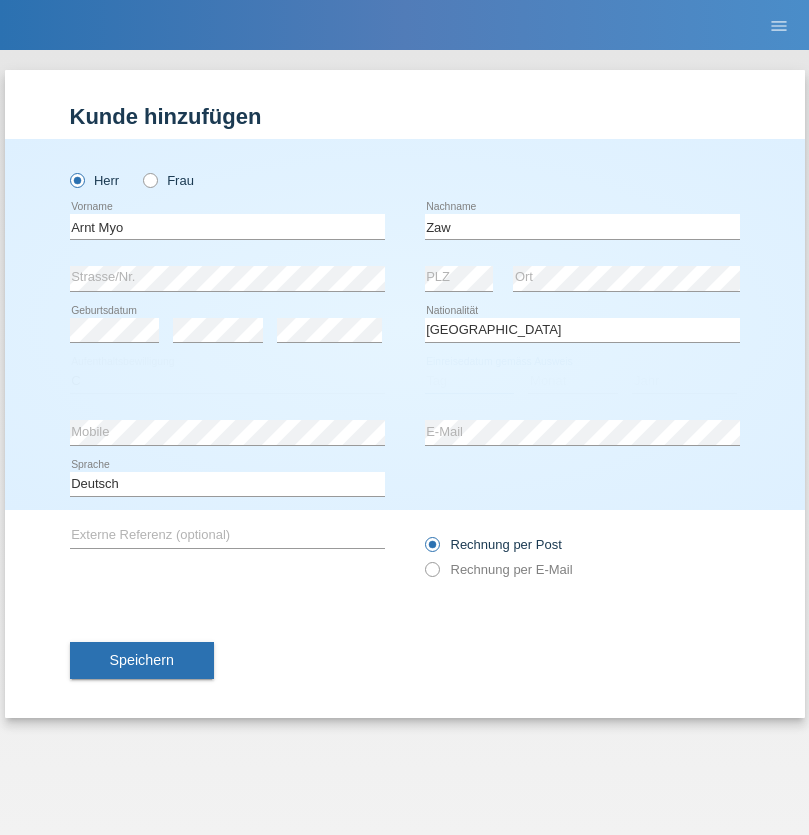 select on "02" 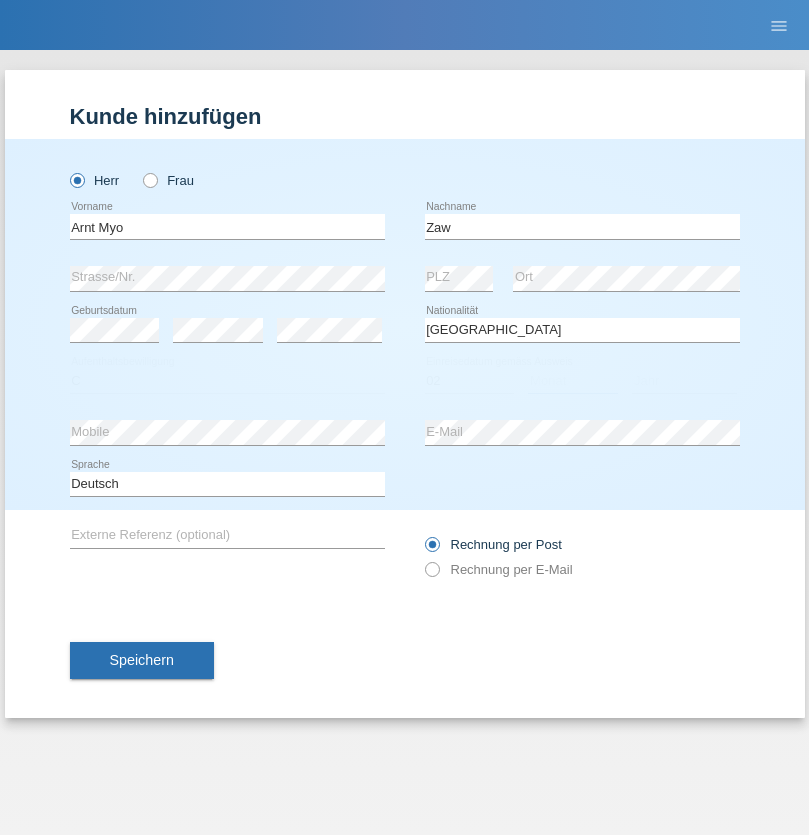 select on "05" 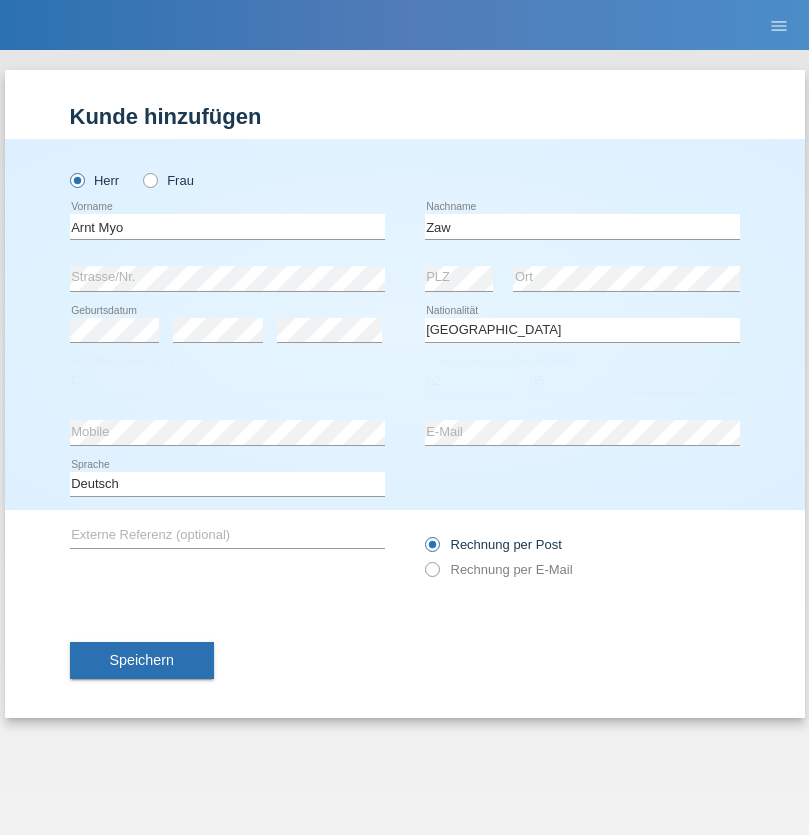 select on "2021" 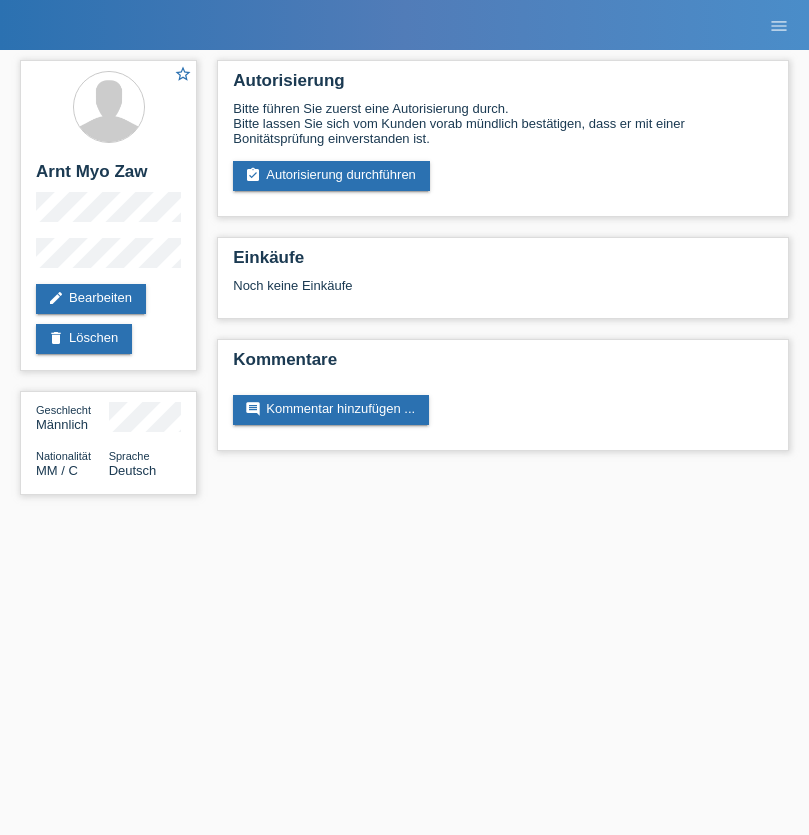 scroll, scrollTop: 0, scrollLeft: 0, axis: both 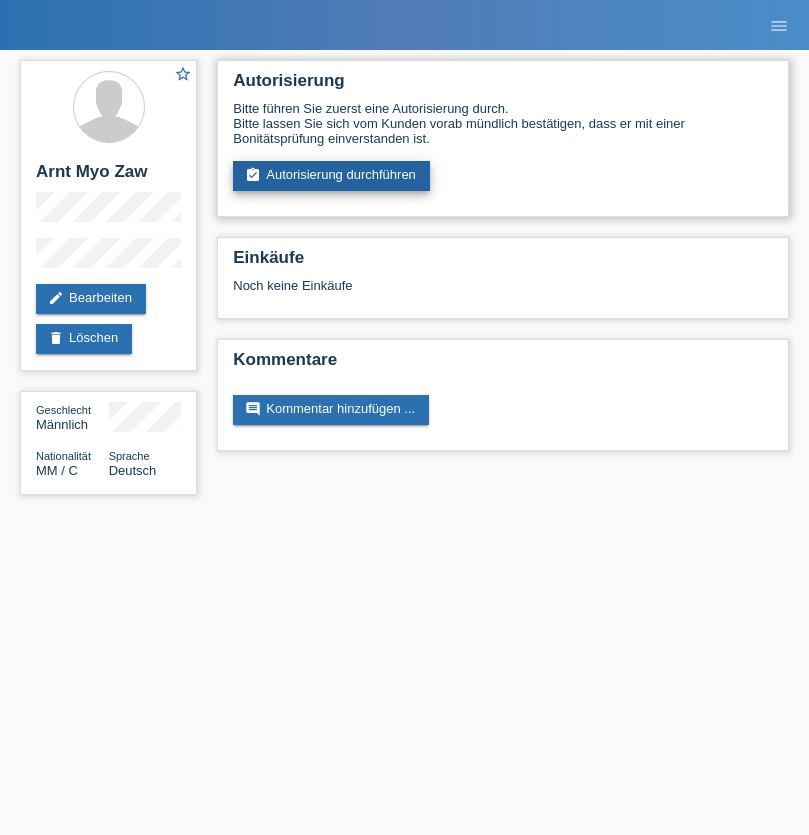 click on "assignment_turned_in  Autorisierung durchführen" at bounding box center [331, 176] 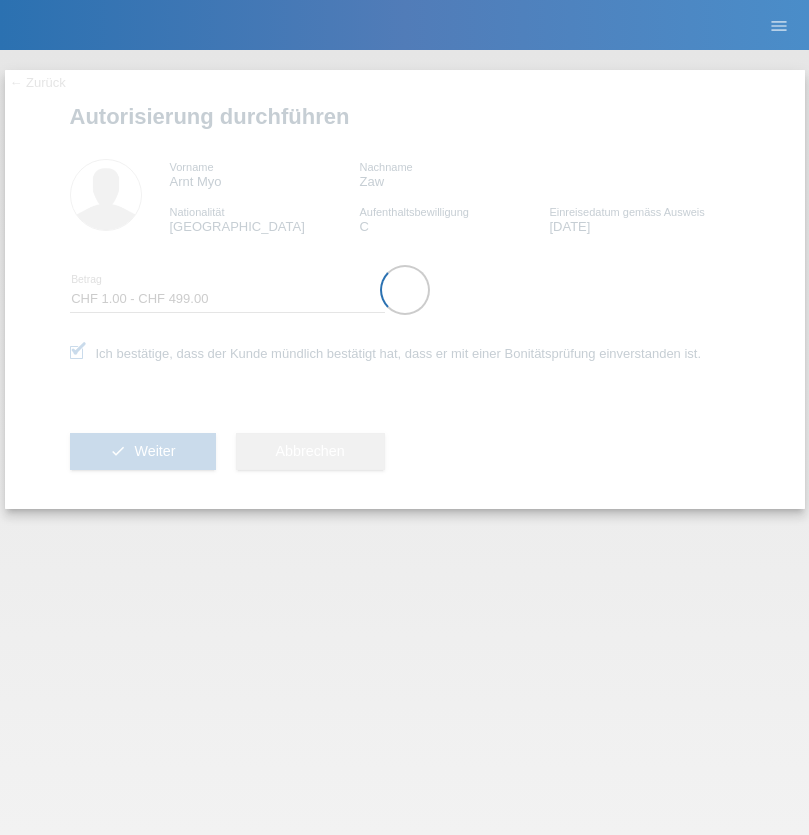 select on "1" 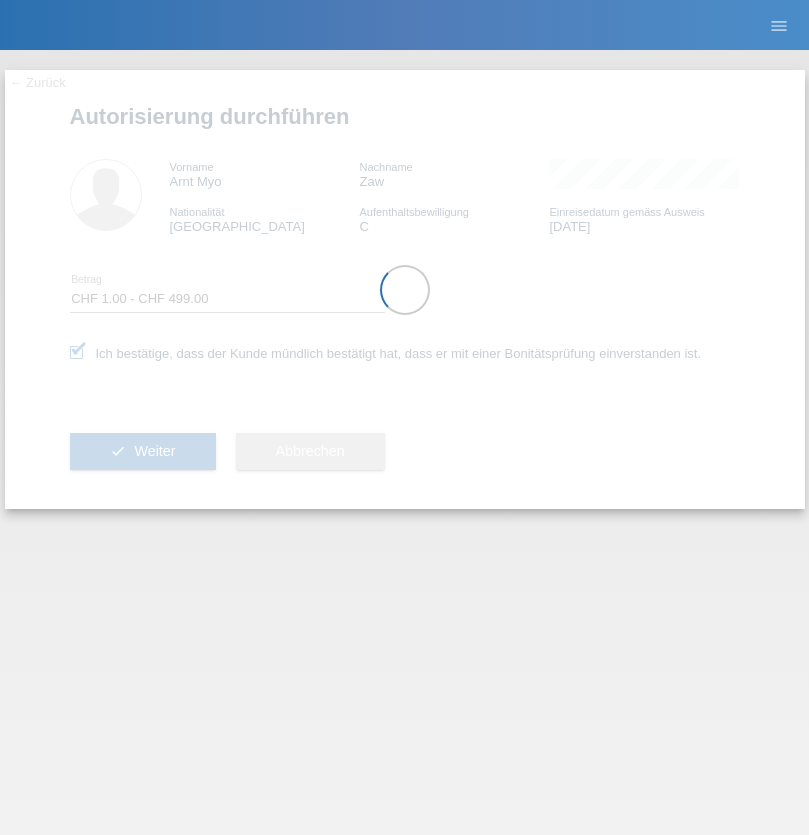 scroll, scrollTop: 0, scrollLeft: 0, axis: both 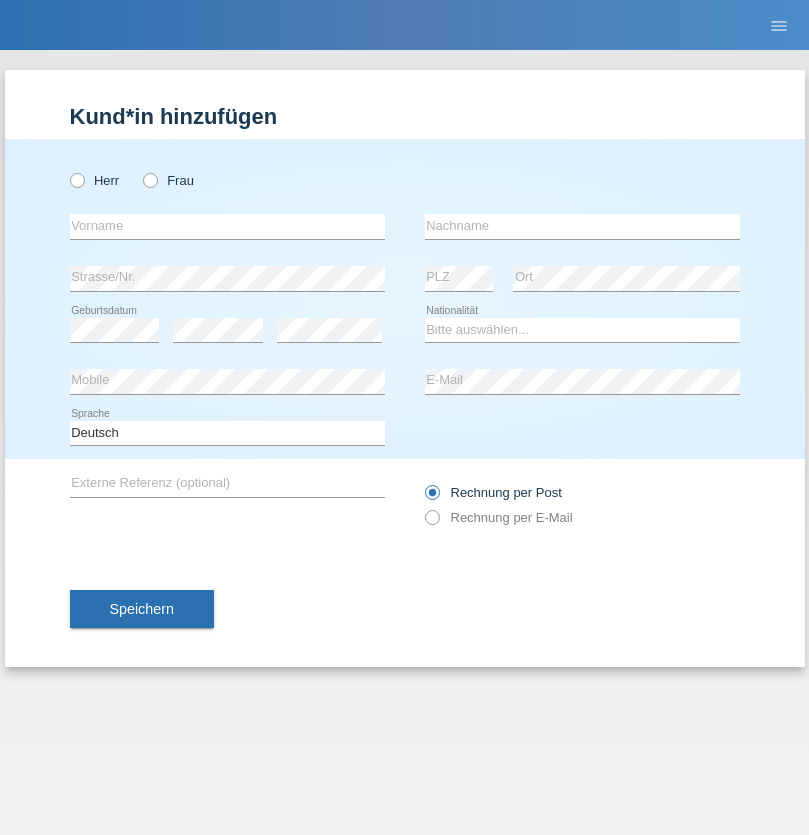 radio on "true" 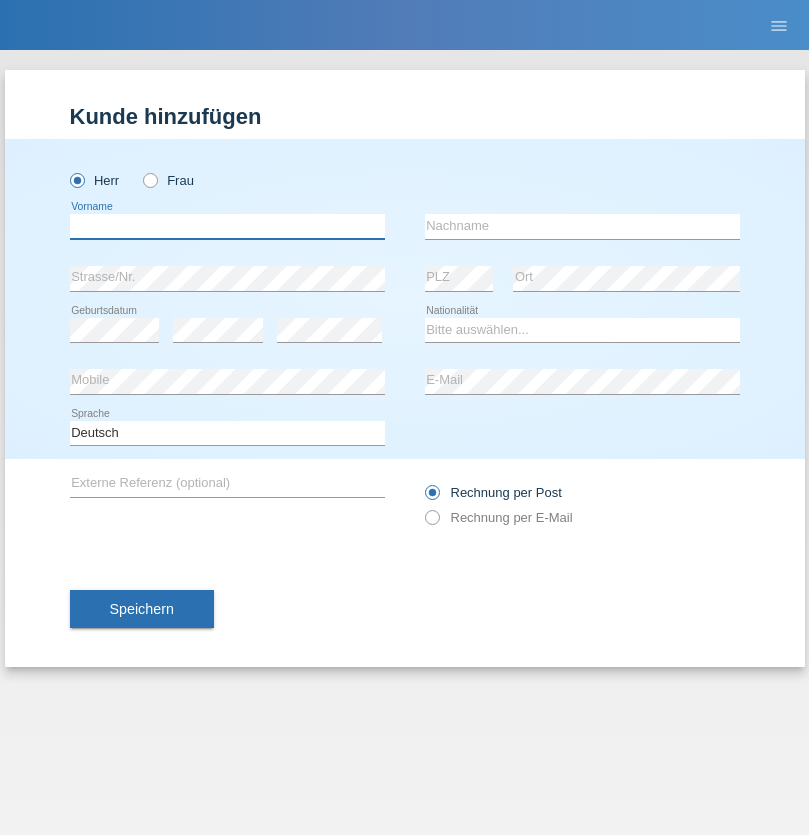 click at bounding box center [227, 226] 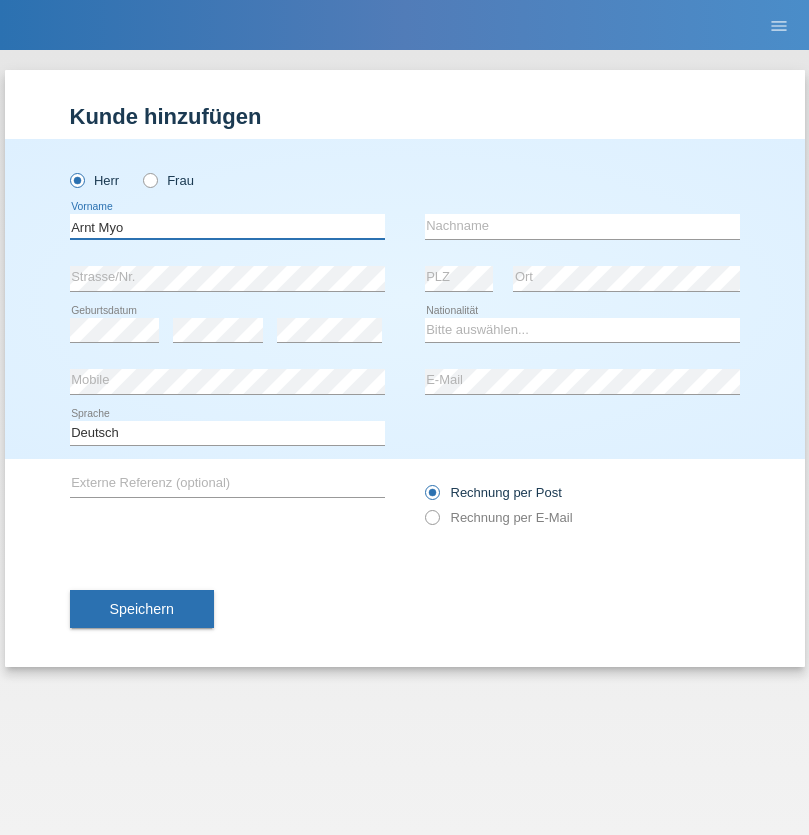 type on "Arnt Myo" 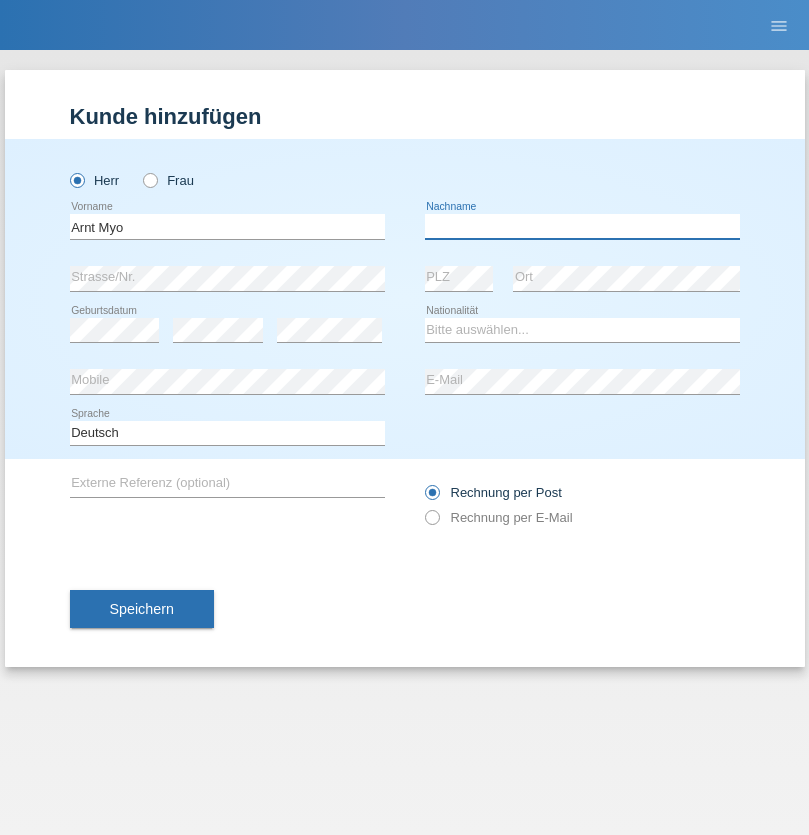 click at bounding box center [582, 226] 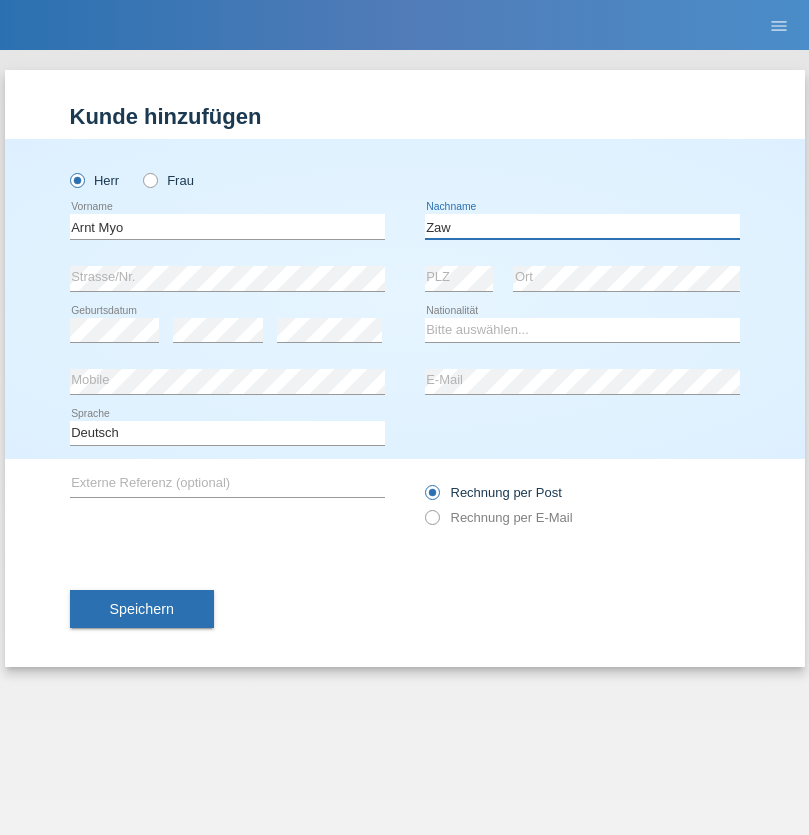 type on "Zaw" 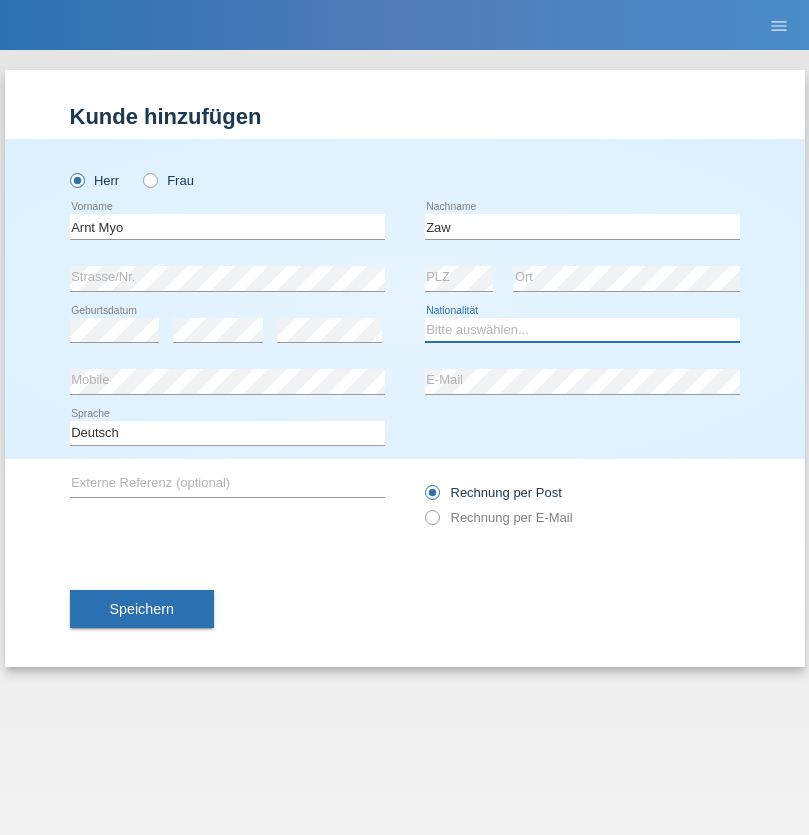 select on "MM" 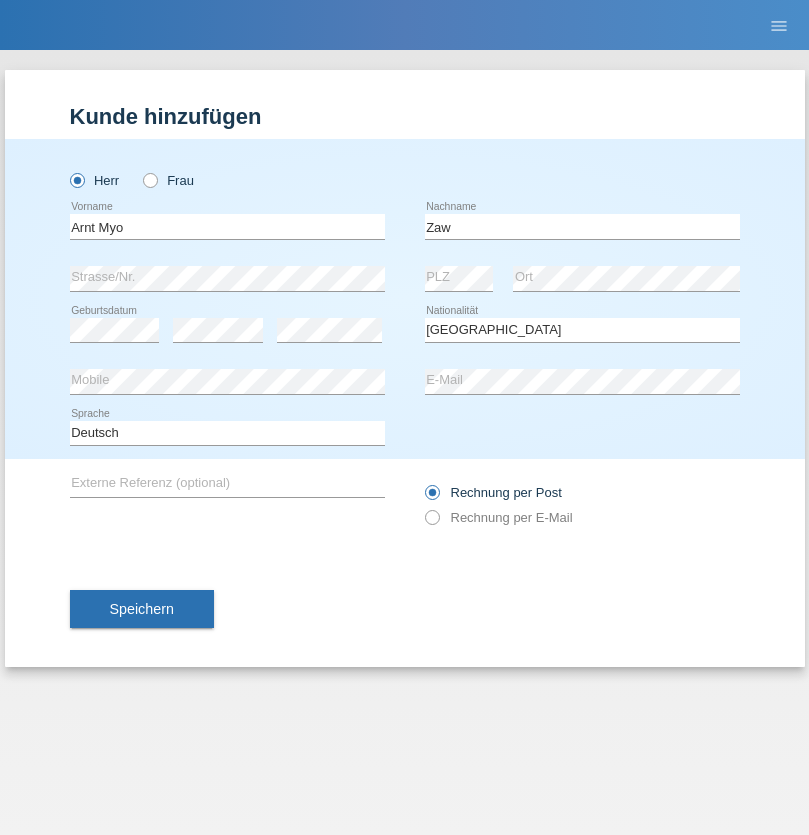 select on "C" 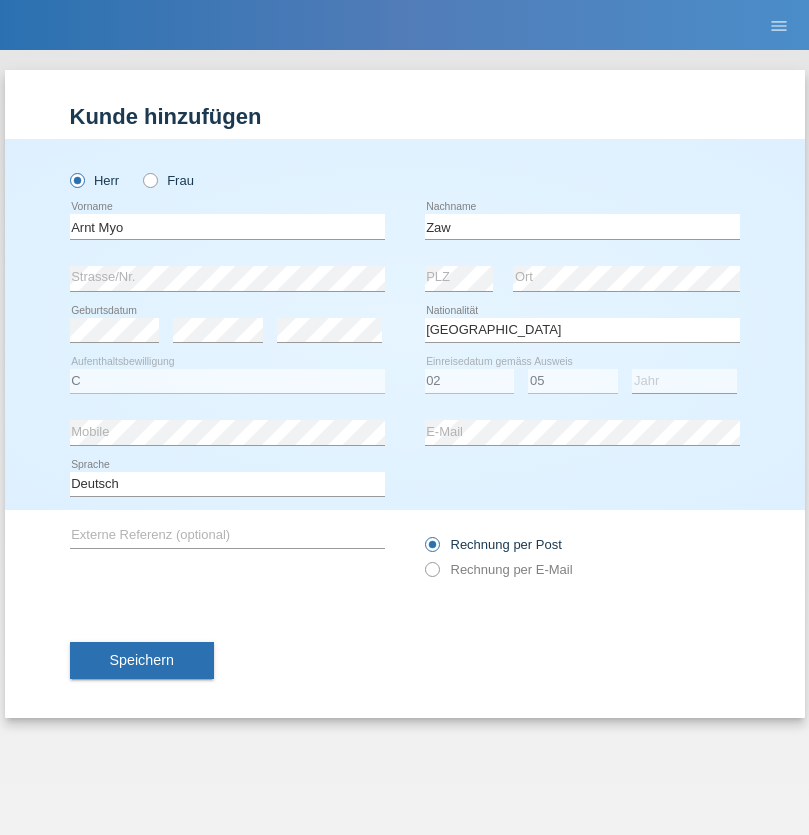 select on "2021" 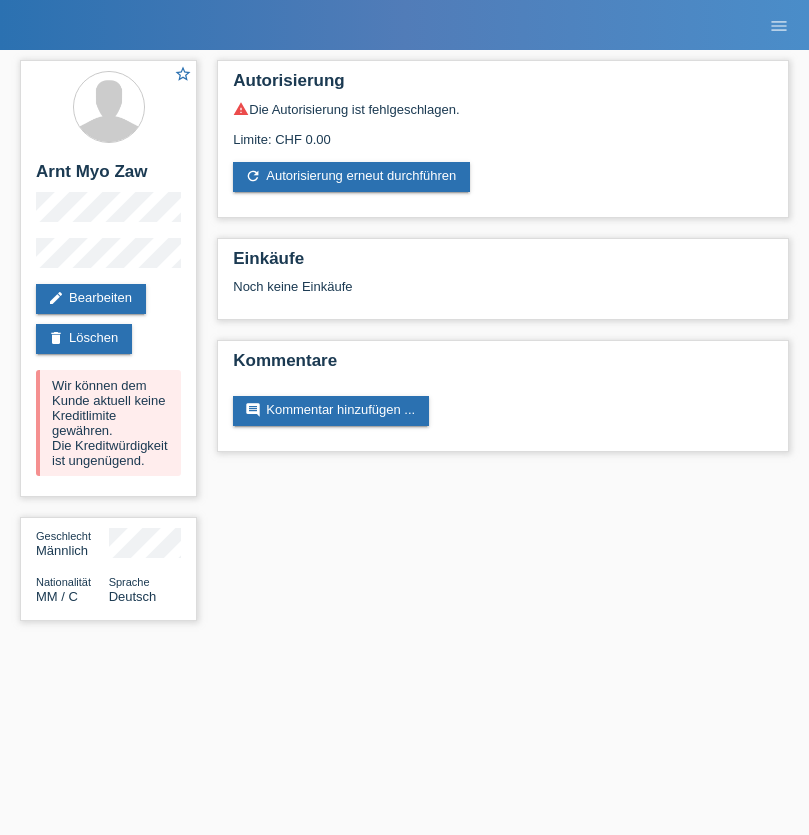scroll, scrollTop: 0, scrollLeft: 0, axis: both 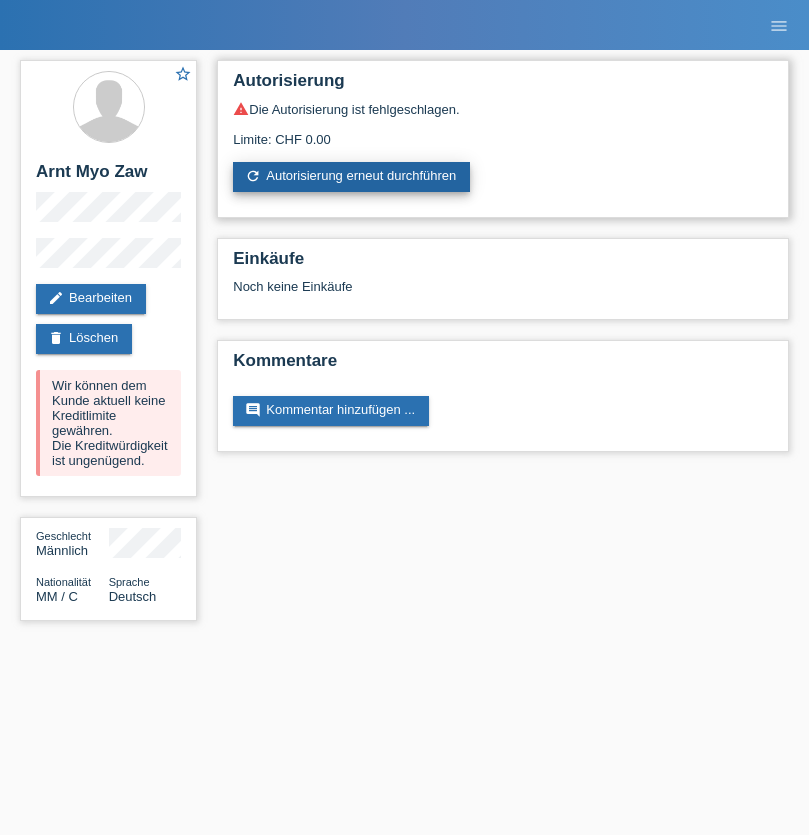 click on "refresh  Autorisierung erneut durchführen" at bounding box center (351, 177) 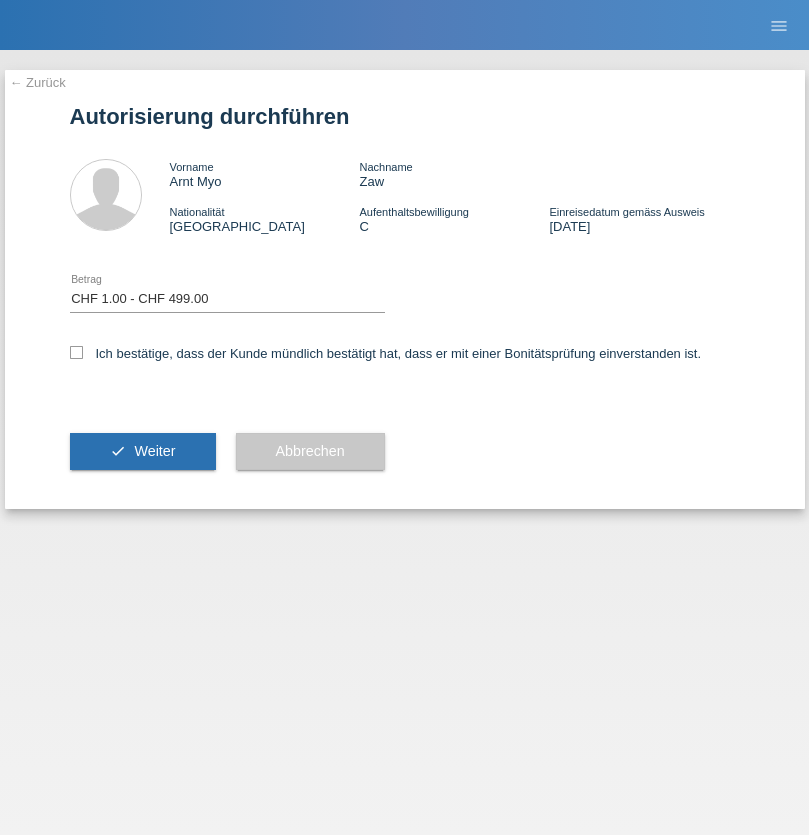 select on "1" 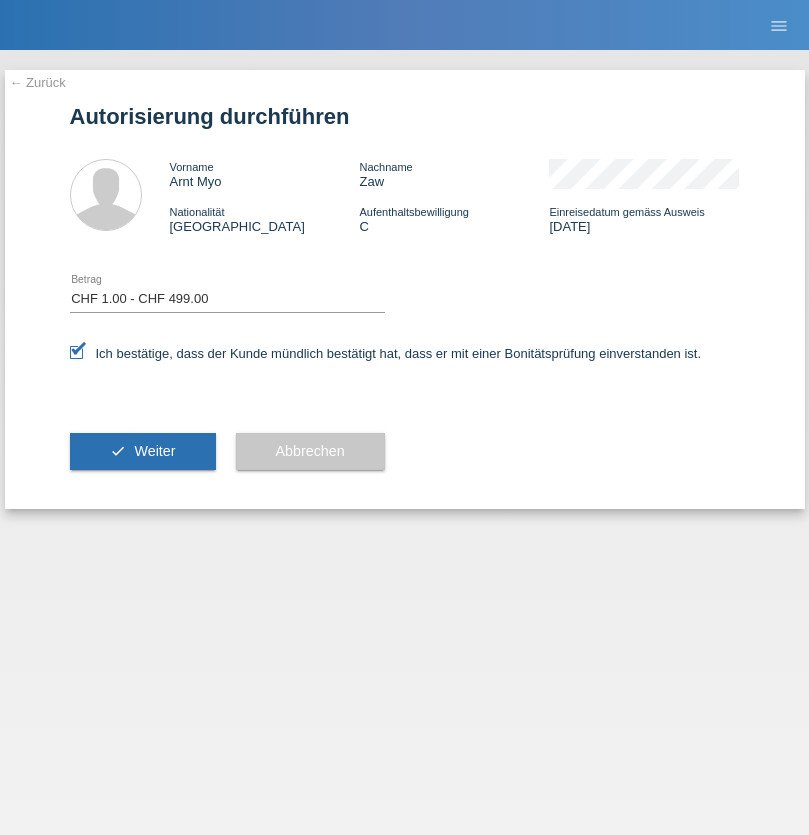 scroll, scrollTop: 0, scrollLeft: 0, axis: both 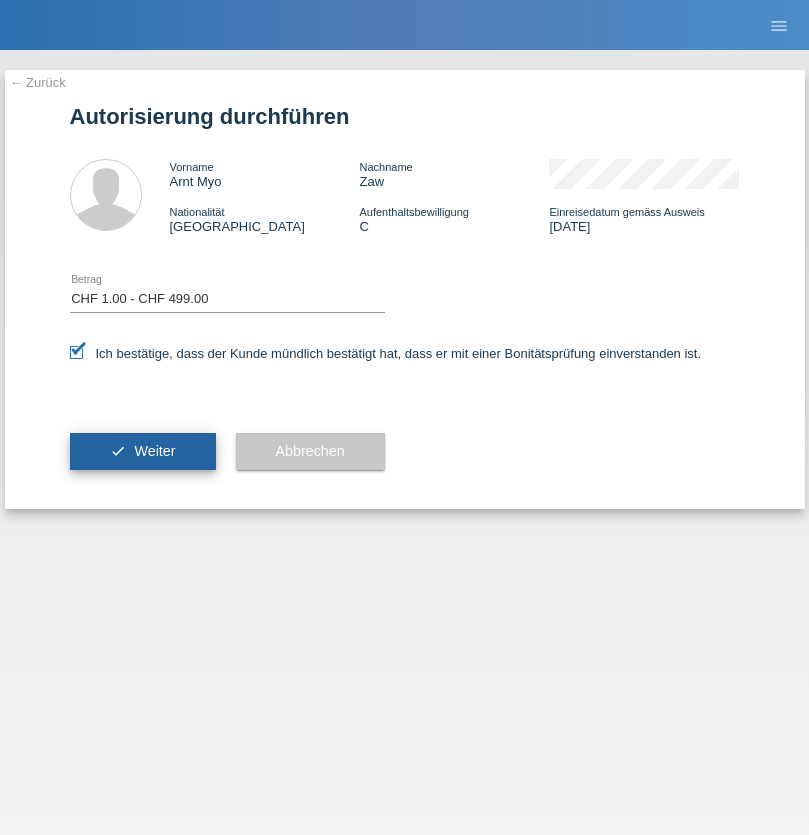 click on "Weiter" at bounding box center [154, 451] 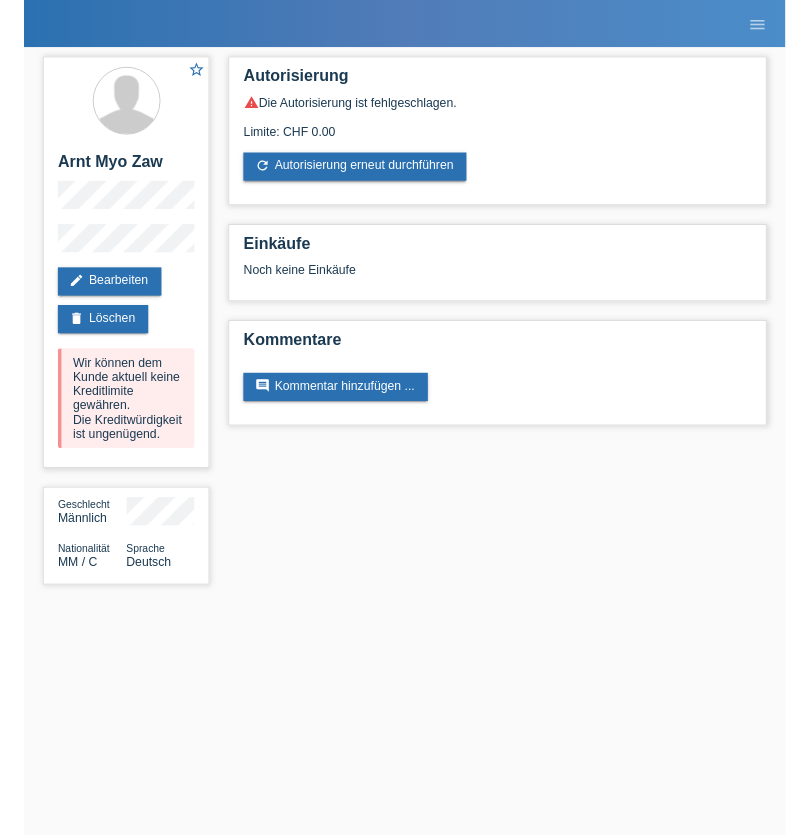 scroll, scrollTop: 0, scrollLeft: 0, axis: both 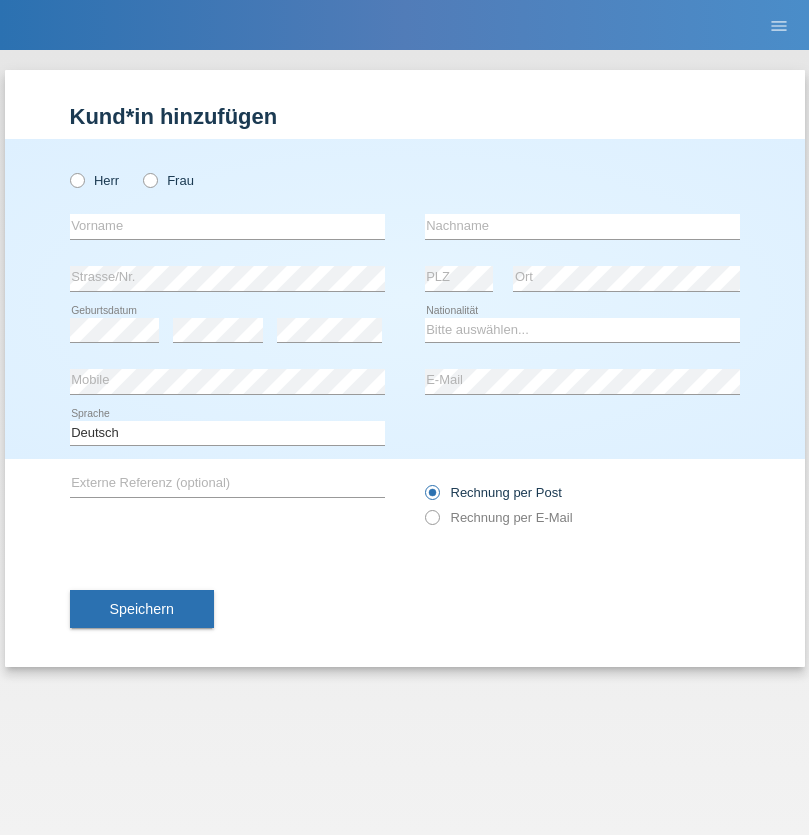 radio on "true" 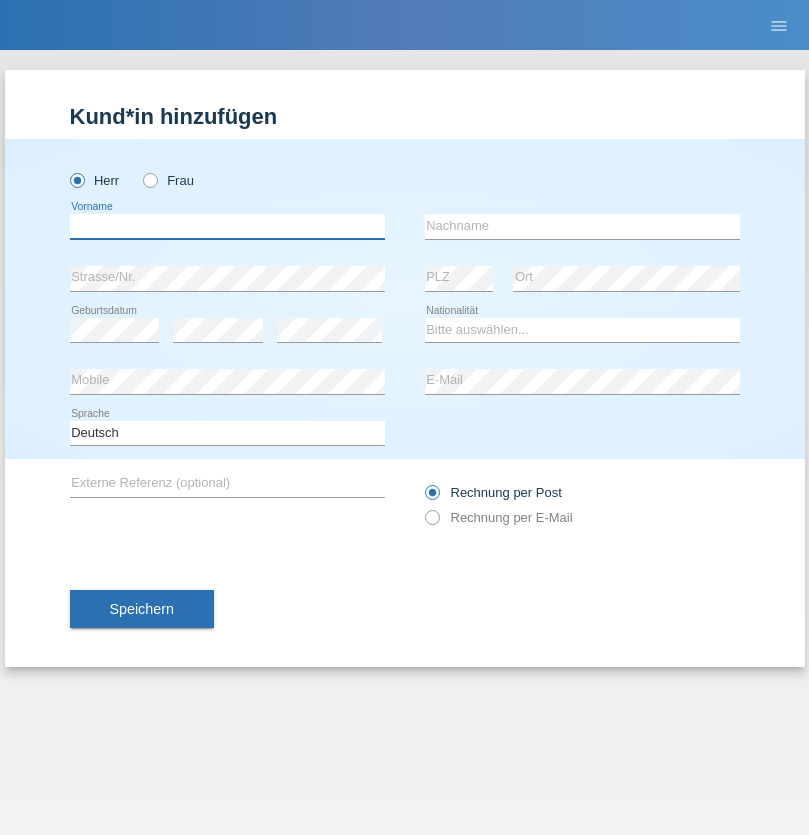 click at bounding box center (227, 226) 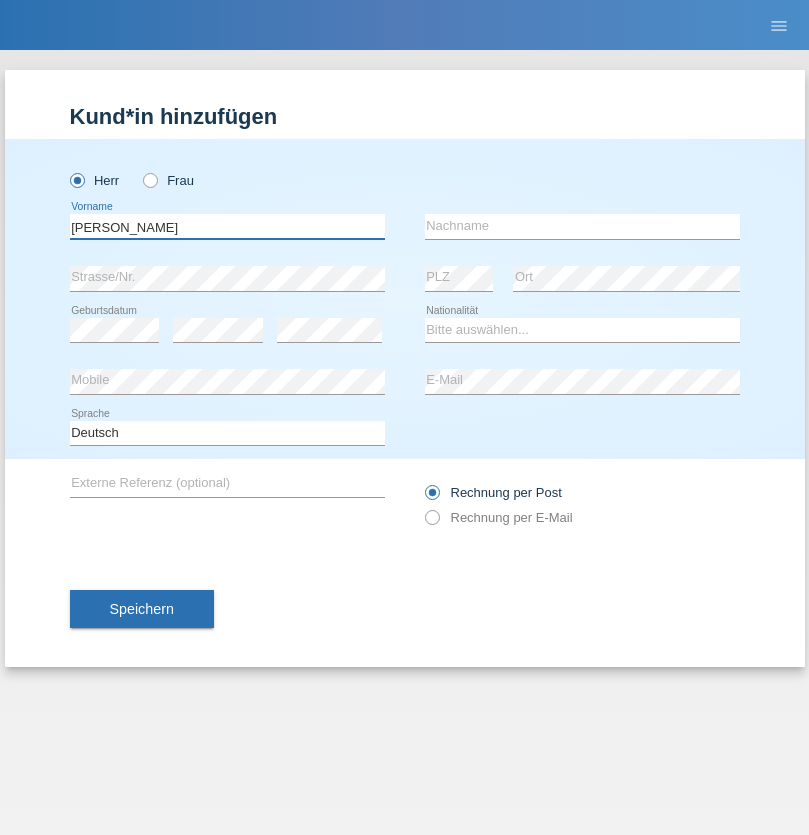 type on "[PERSON_NAME]" 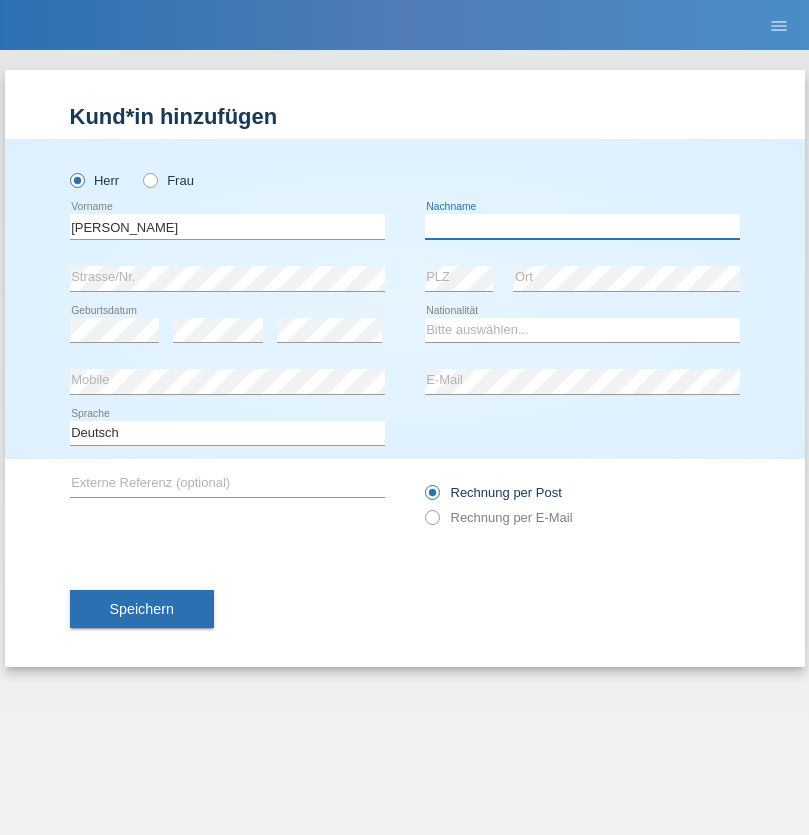 click at bounding box center [582, 226] 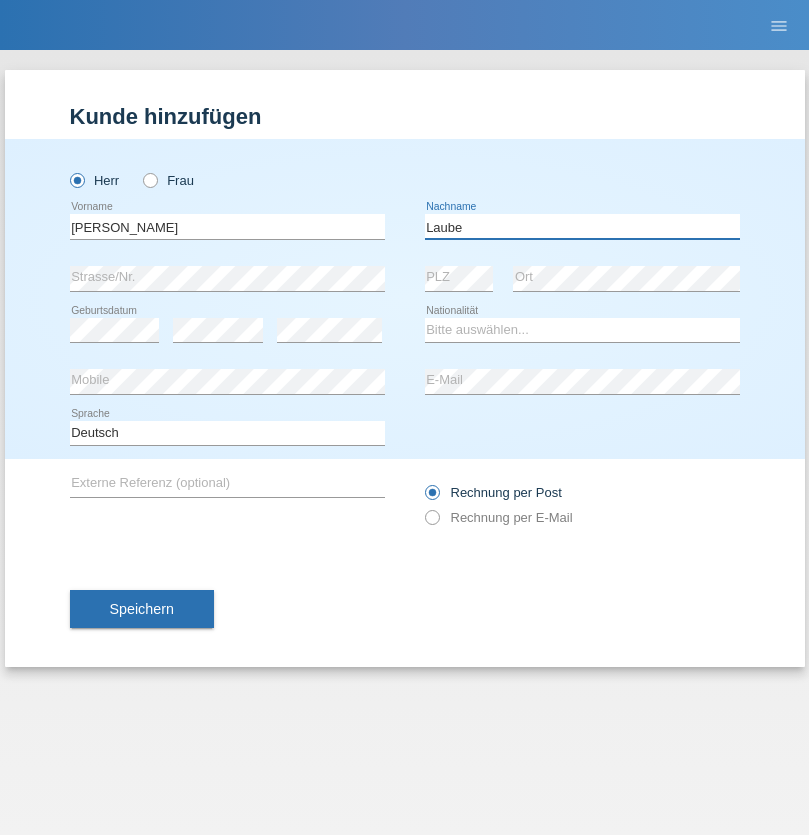 type on "Laube" 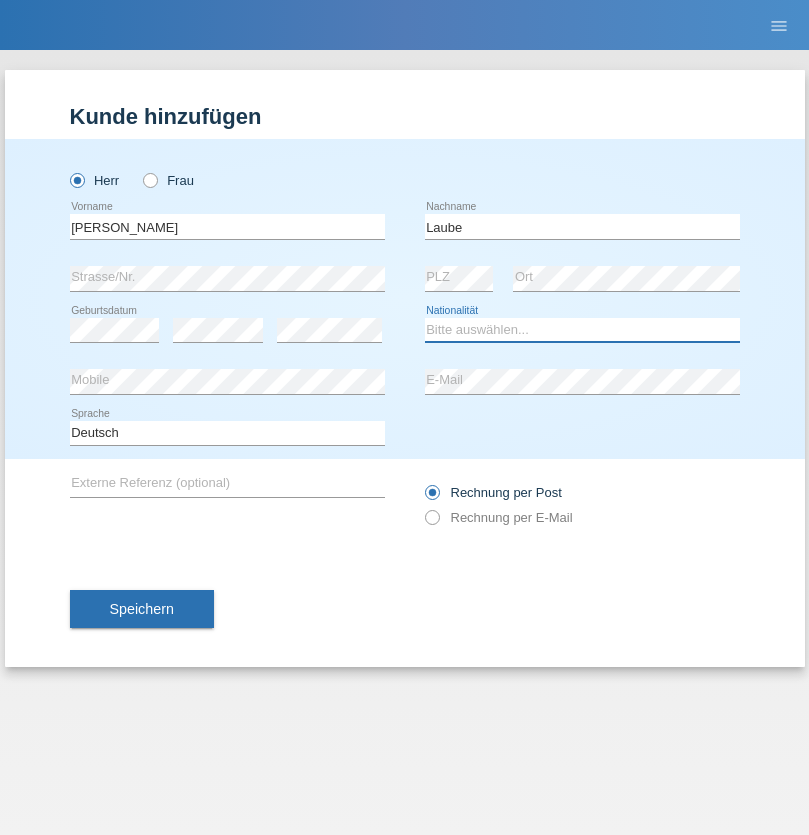 select on "DE" 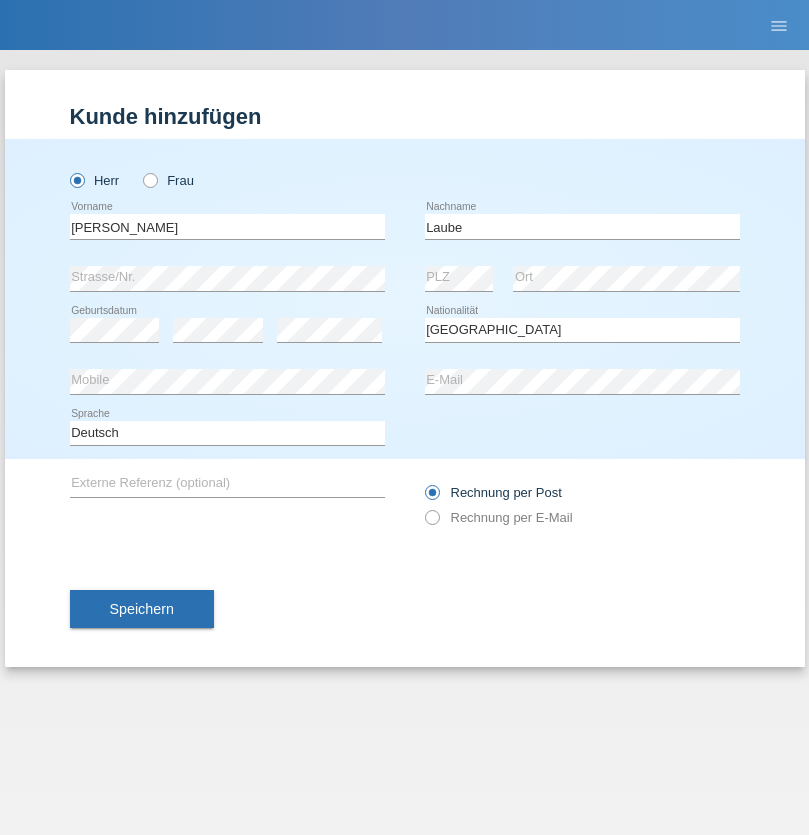 select on "C" 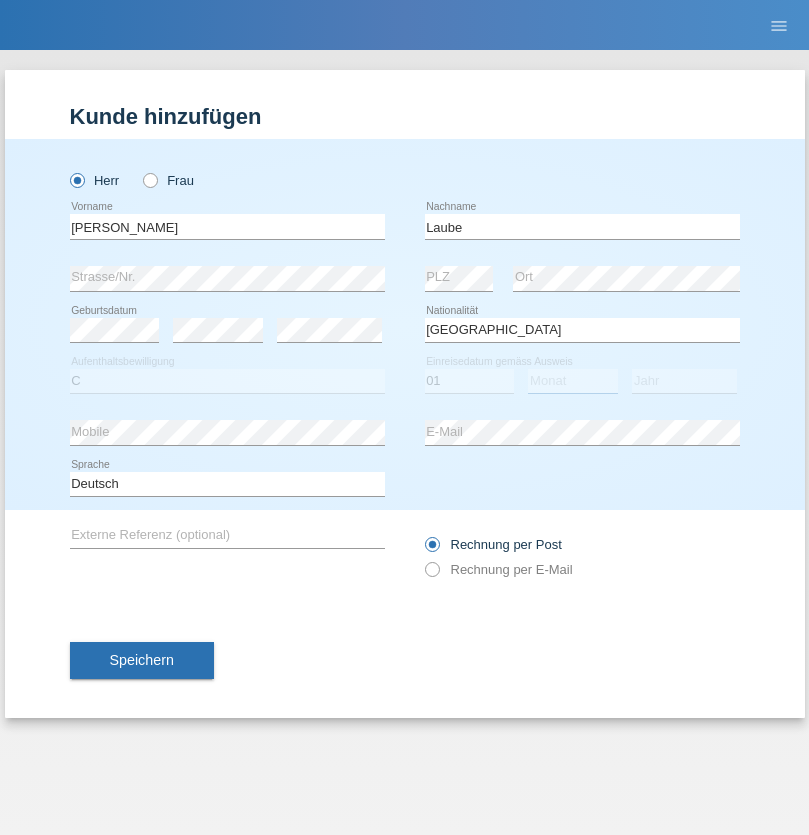 select on "12" 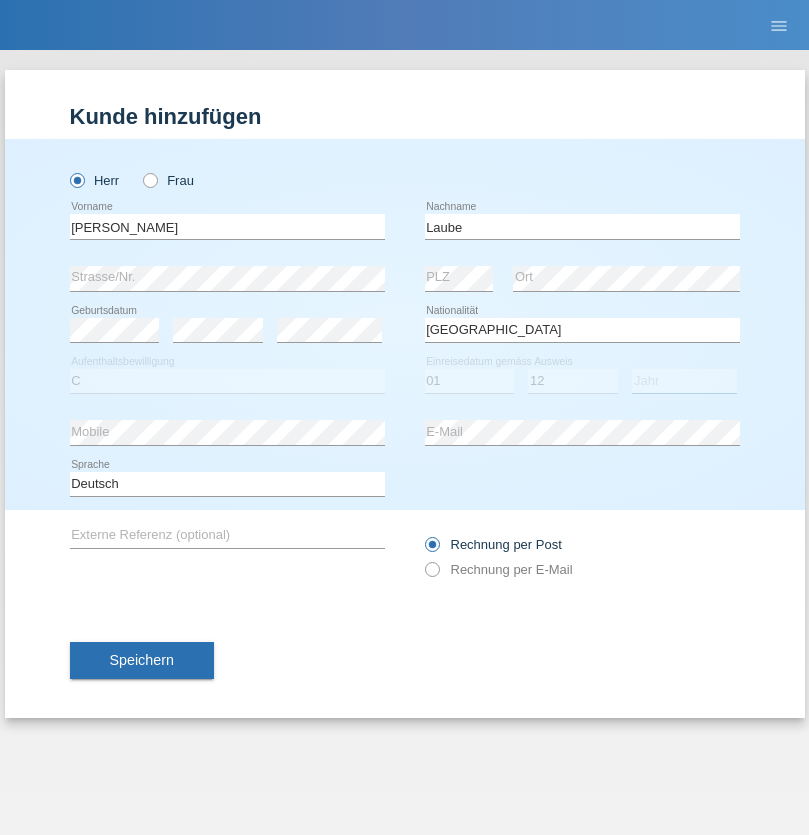select on "2012" 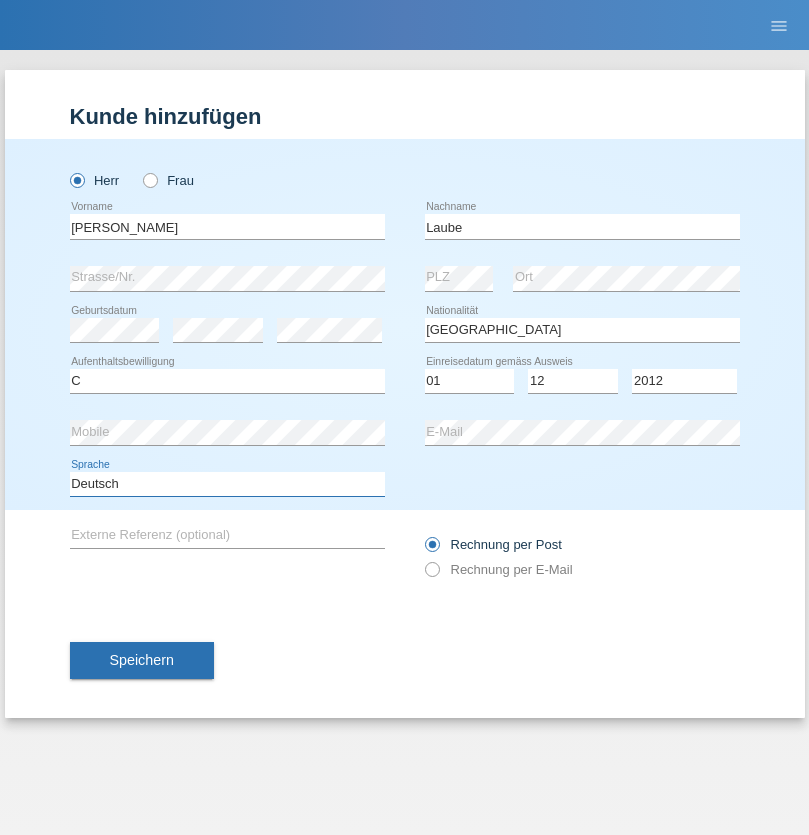 select on "en" 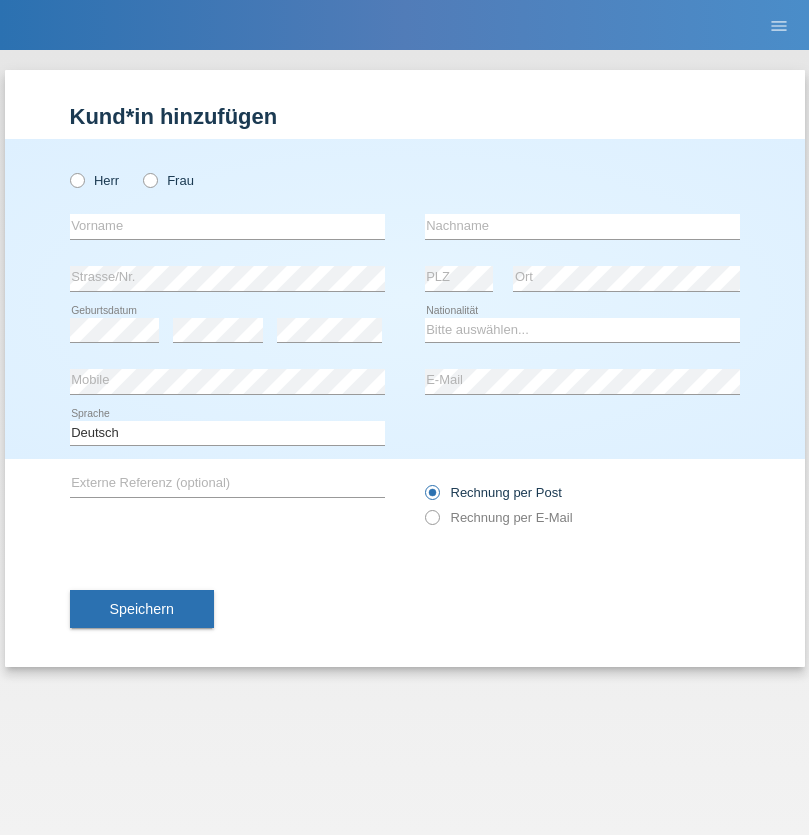 scroll, scrollTop: 0, scrollLeft: 0, axis: both 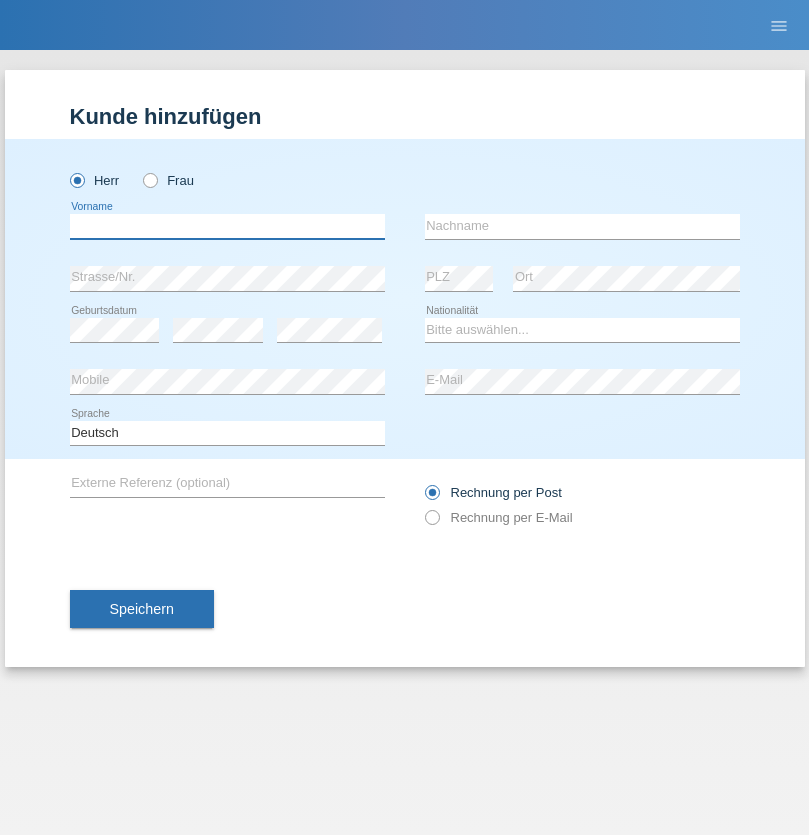 click at bounding box center (227, 226) 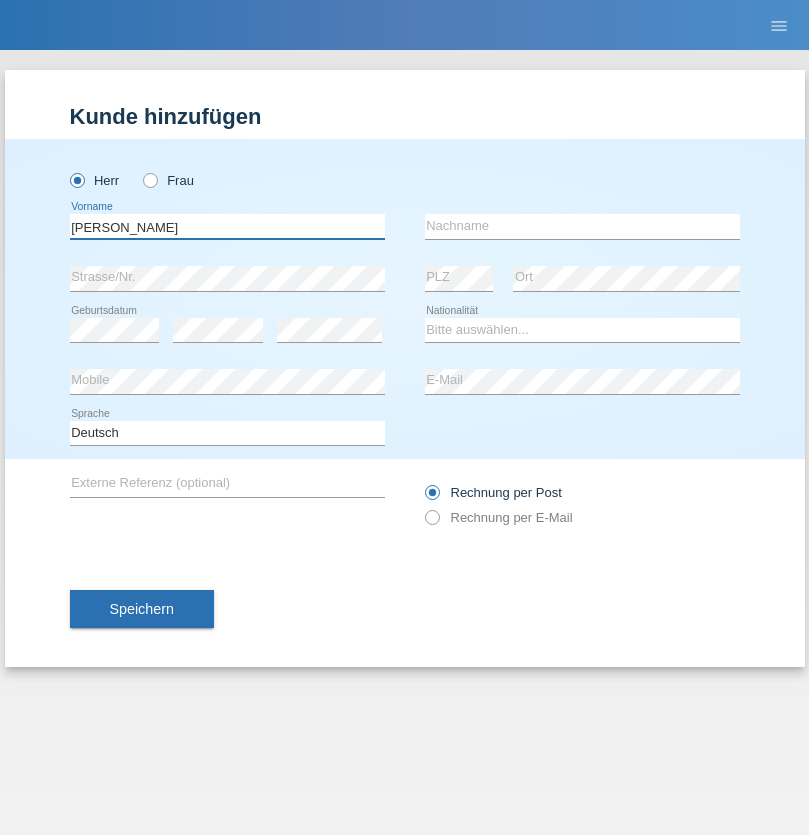 type on "Marcel" 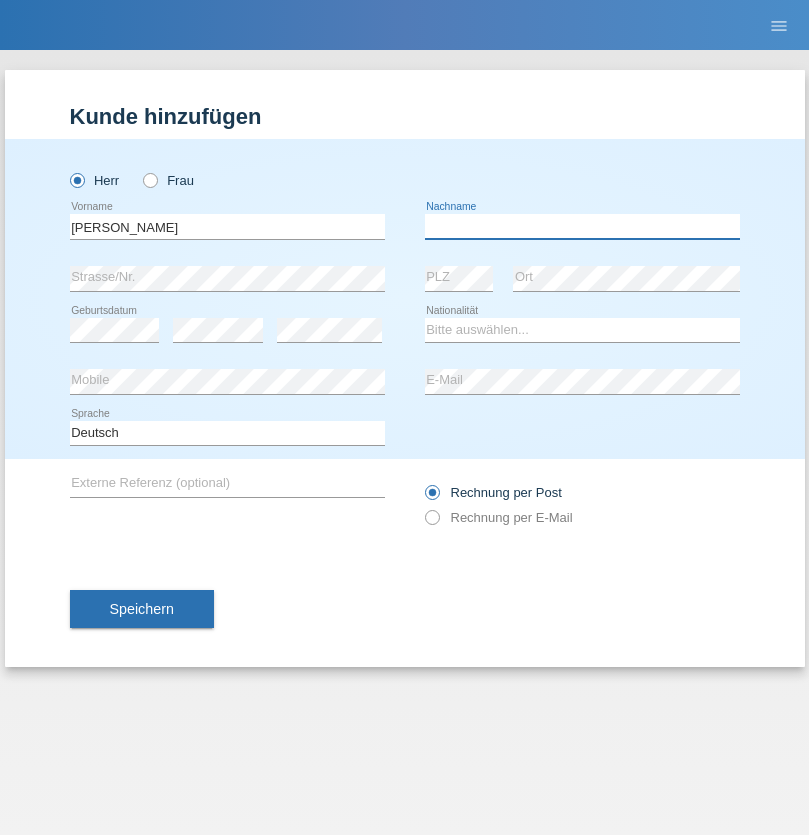 click at bounding box center (582, 226) 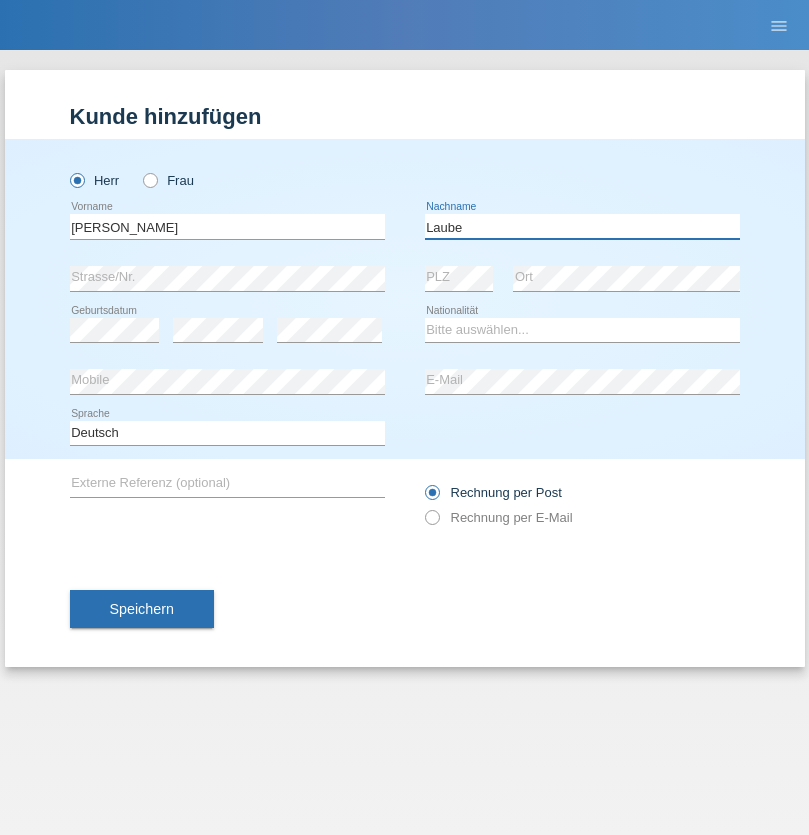 type on "Laube" 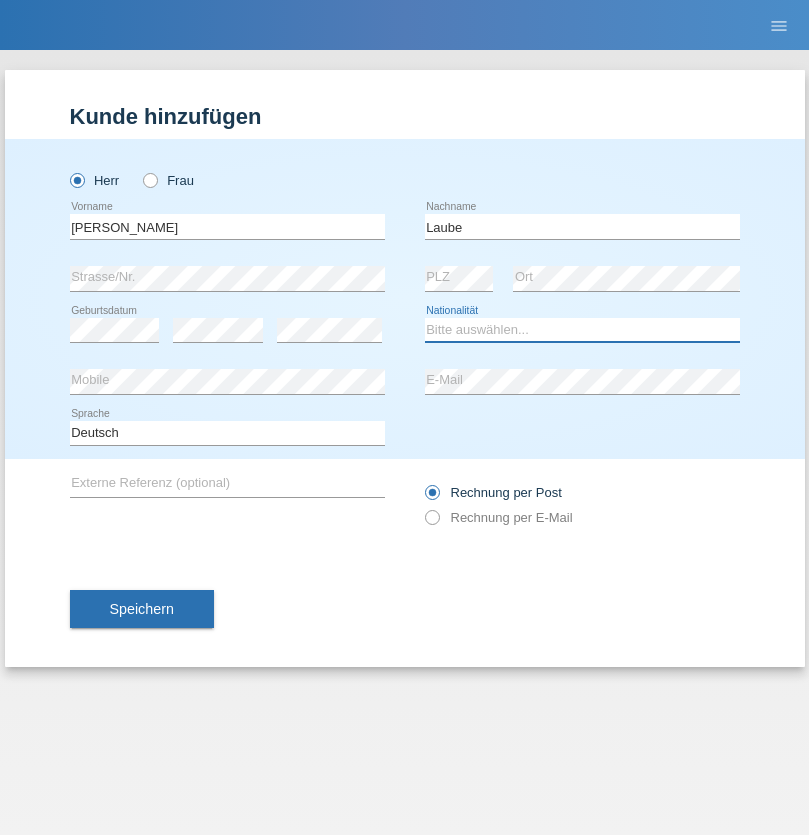 select on "DE" 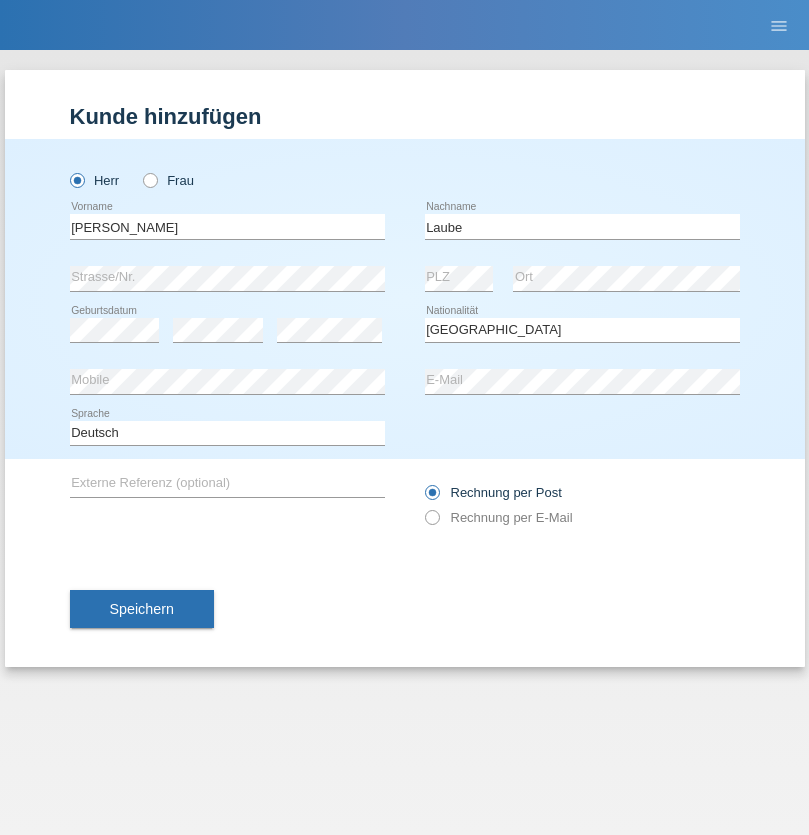 select on "C" 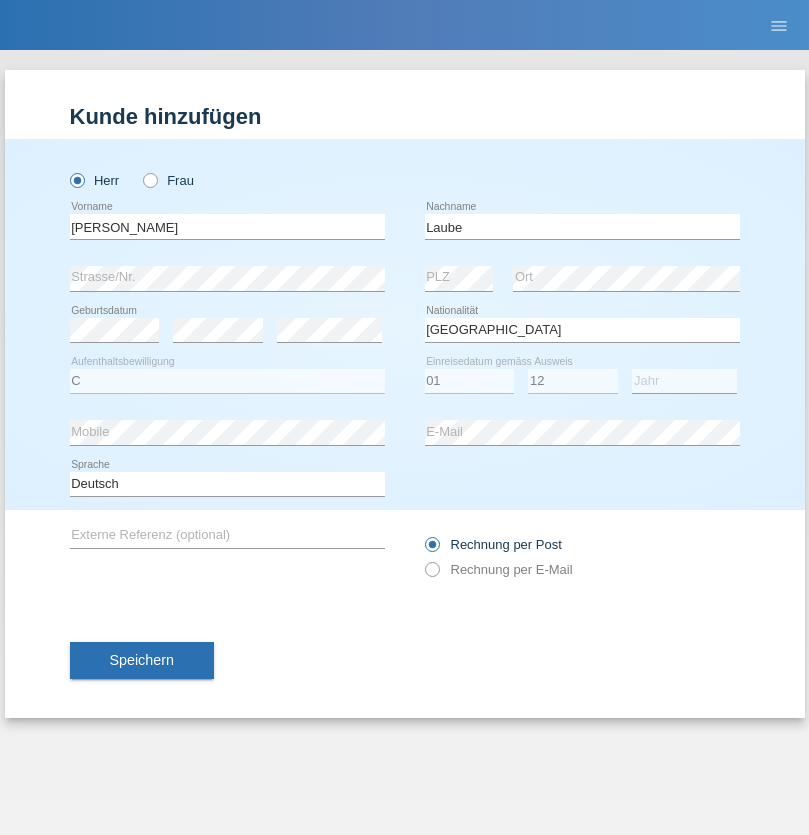 select on "2012" 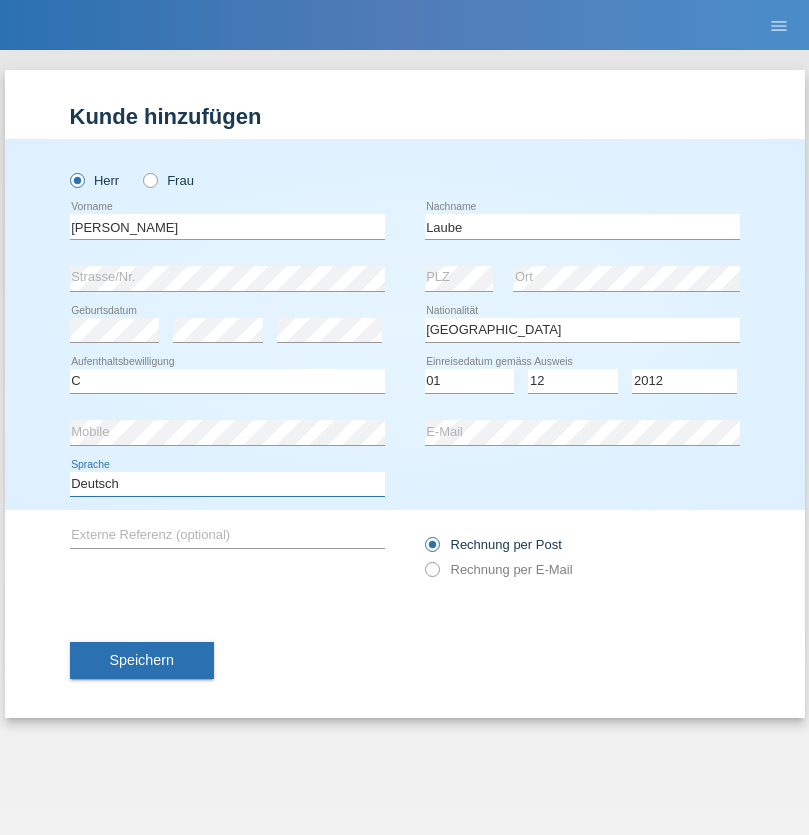 select on "en" 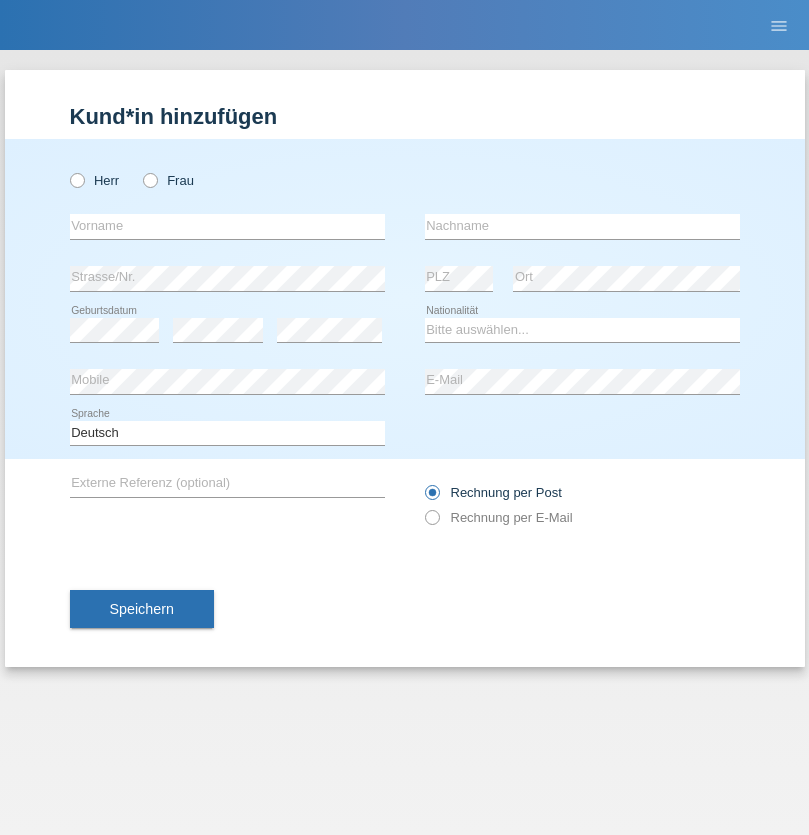 scroll, scrollTop: 0, scrollLeft: 0, axis: both 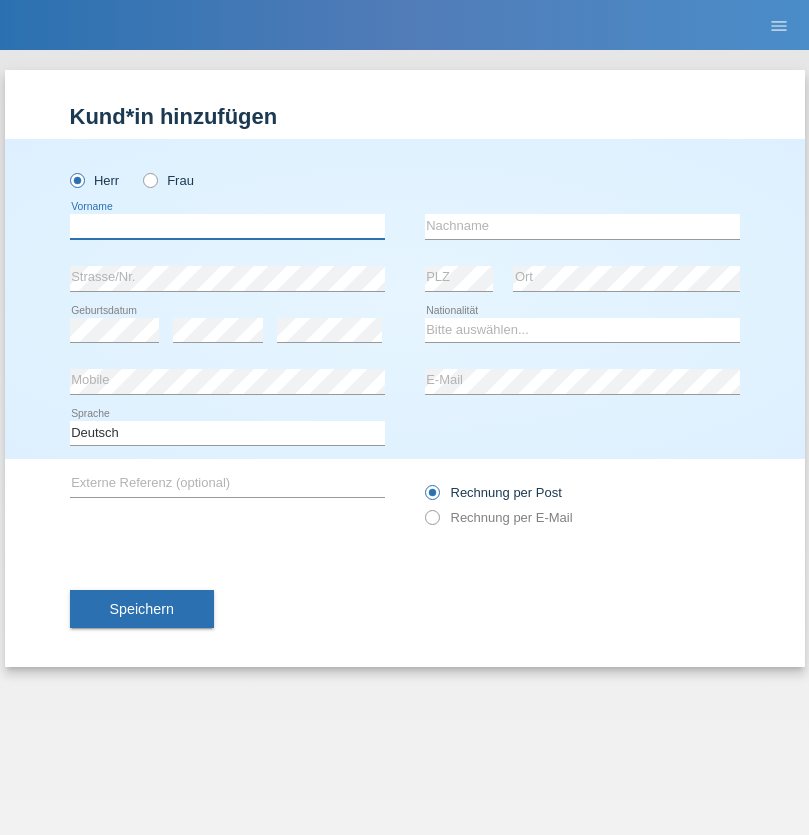 click at bounding box center (227, 226) 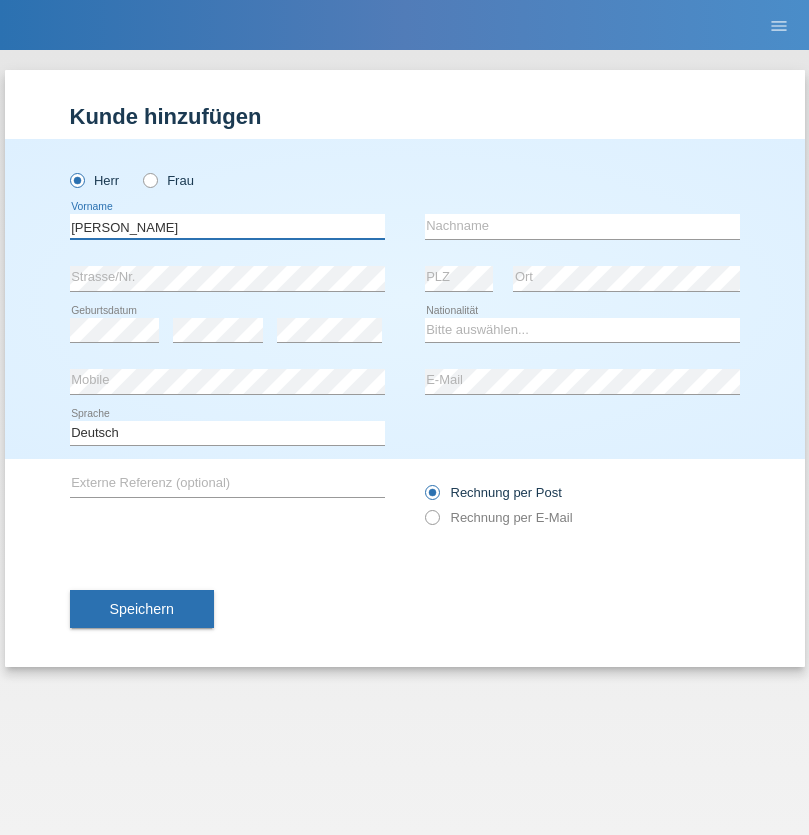 type on "[PERSON_NAME]" 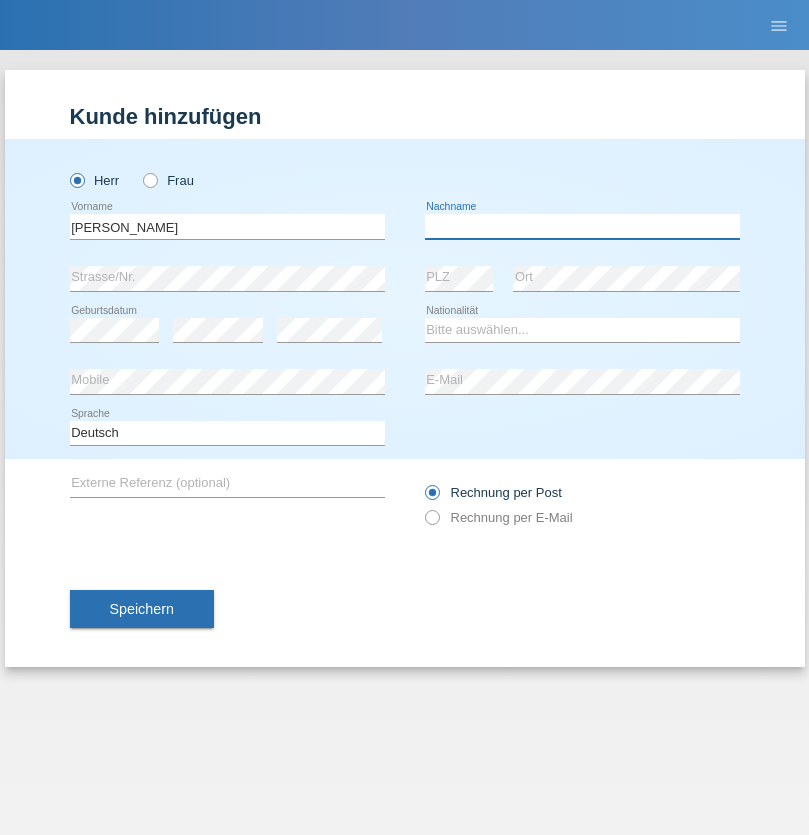 click at bounding box center (582, 226) 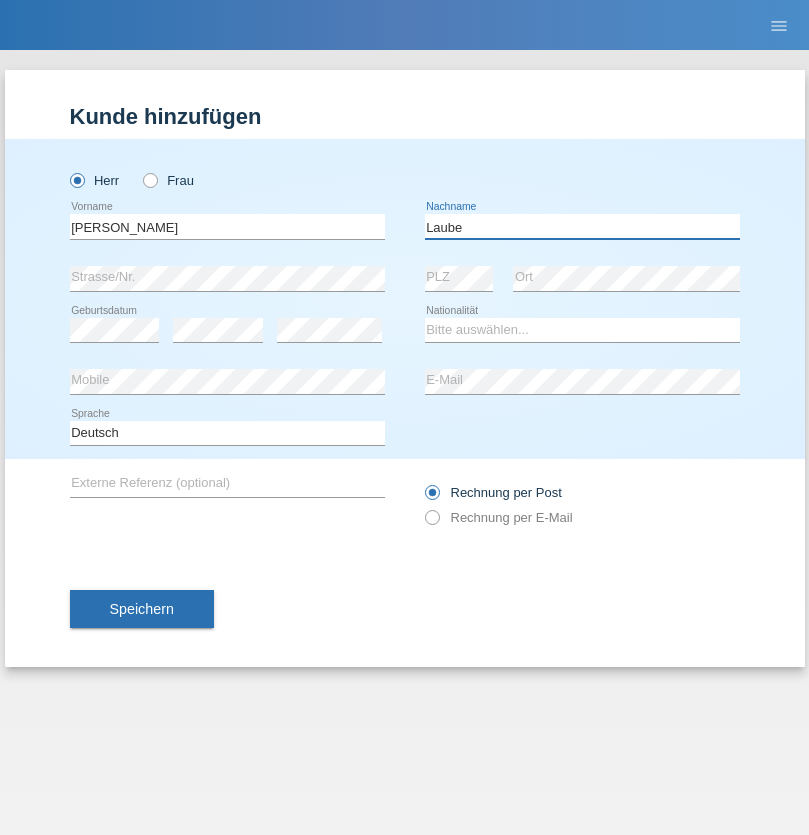 type on "Laube" 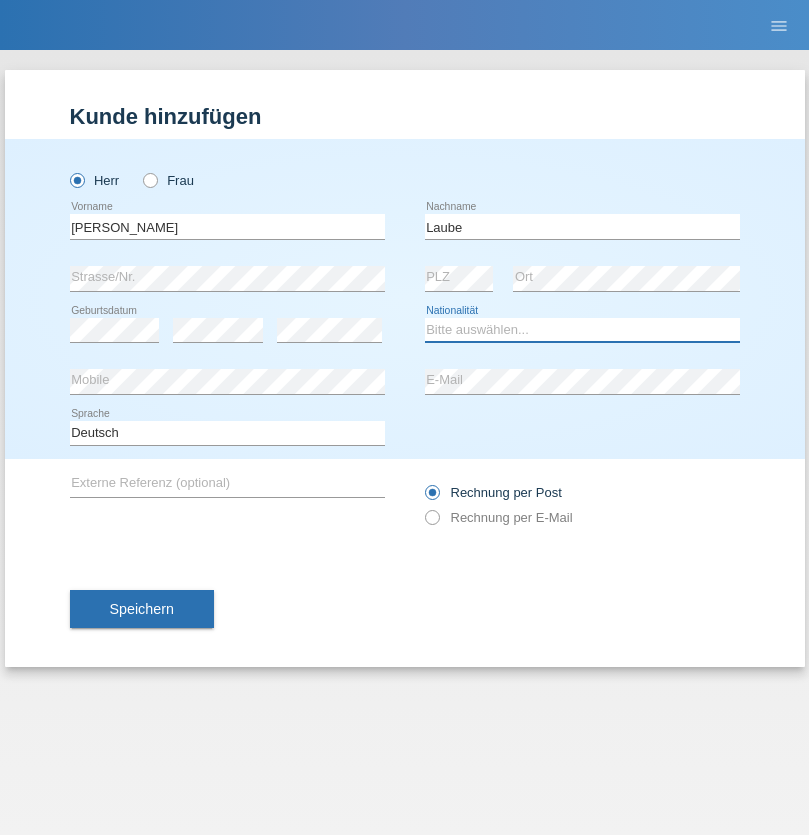 select on "DE" 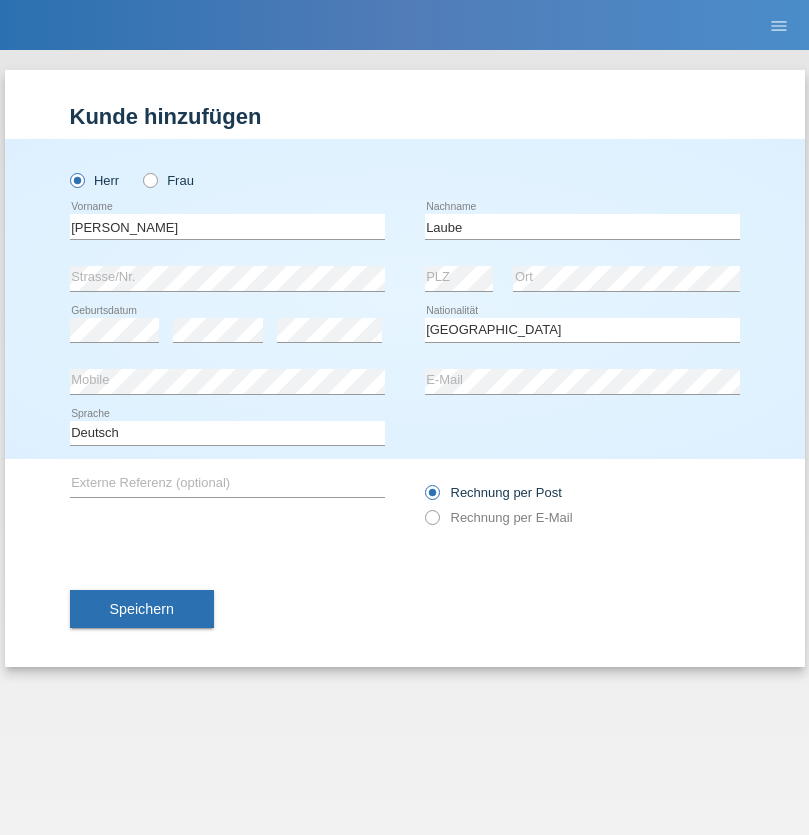 select on "C" 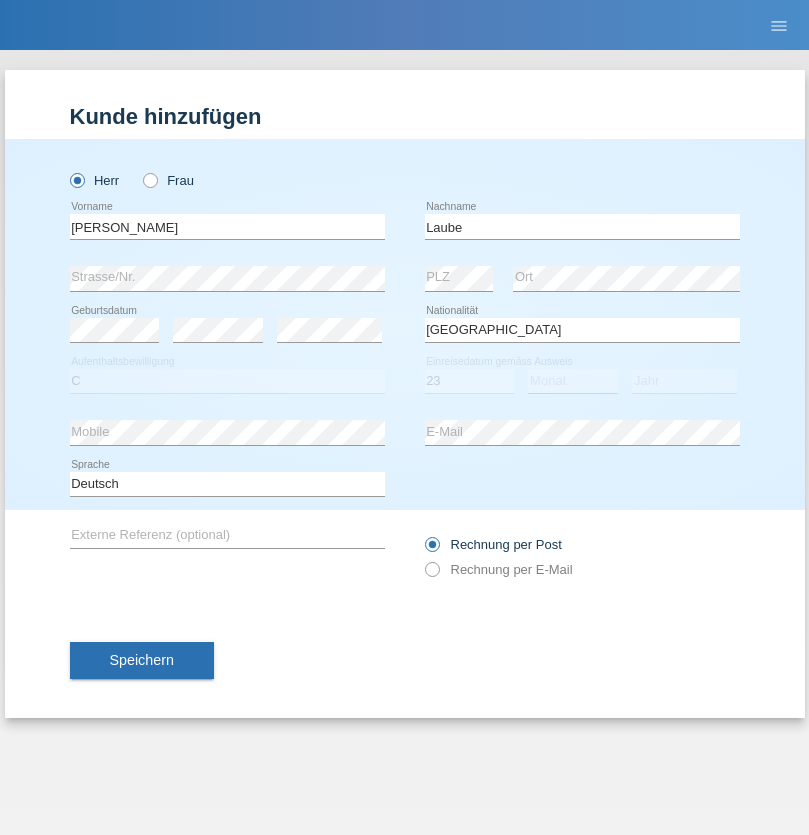 select on "03" 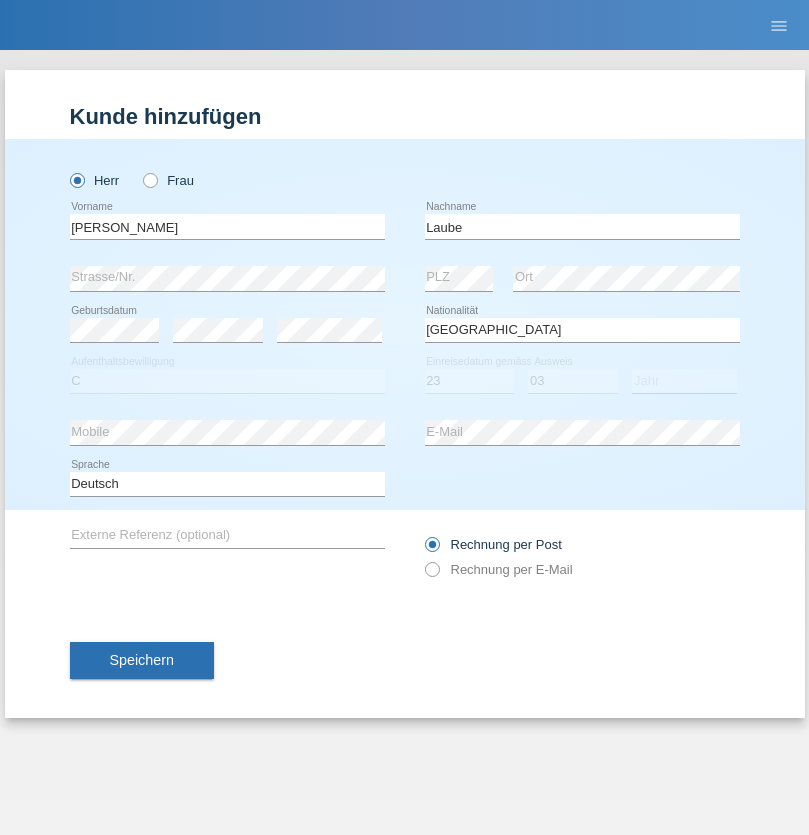 select on "2000" 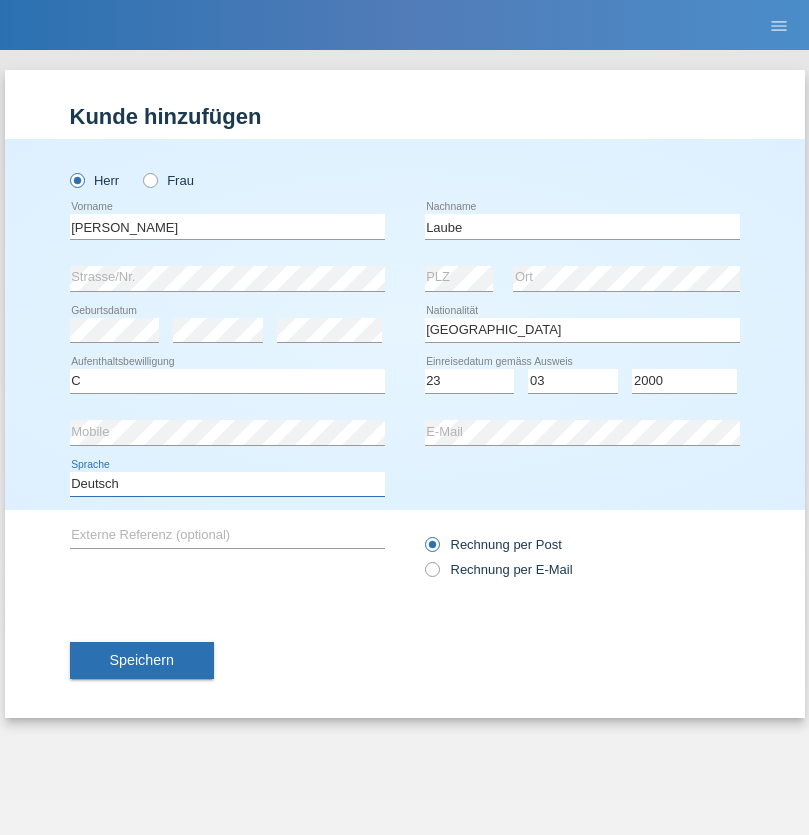 select on "en" 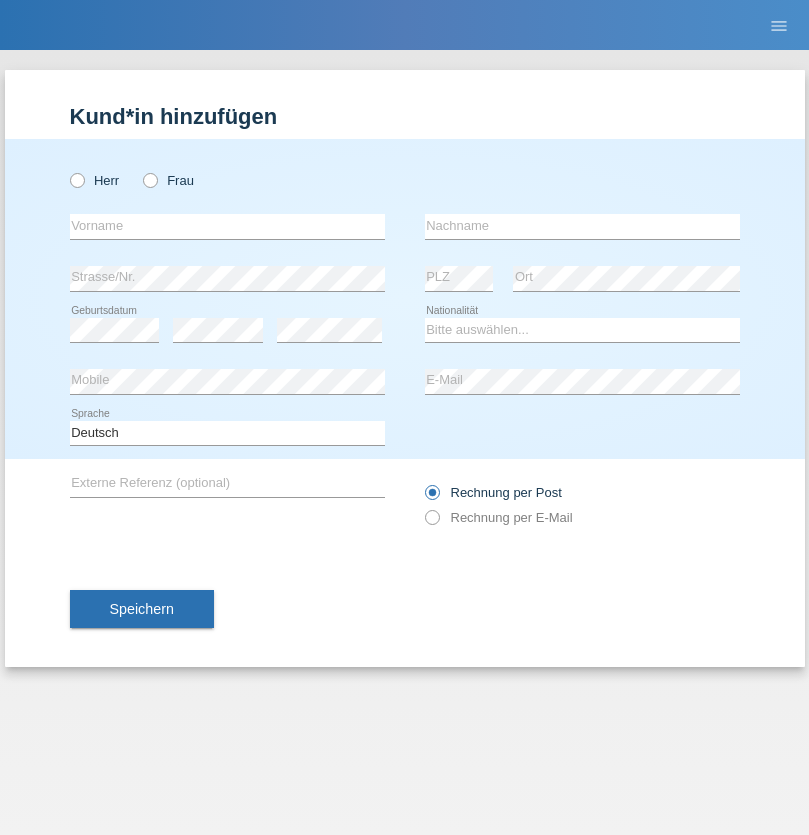 scroll, scrollTop: 0, scrollLeft: 0, axis: both 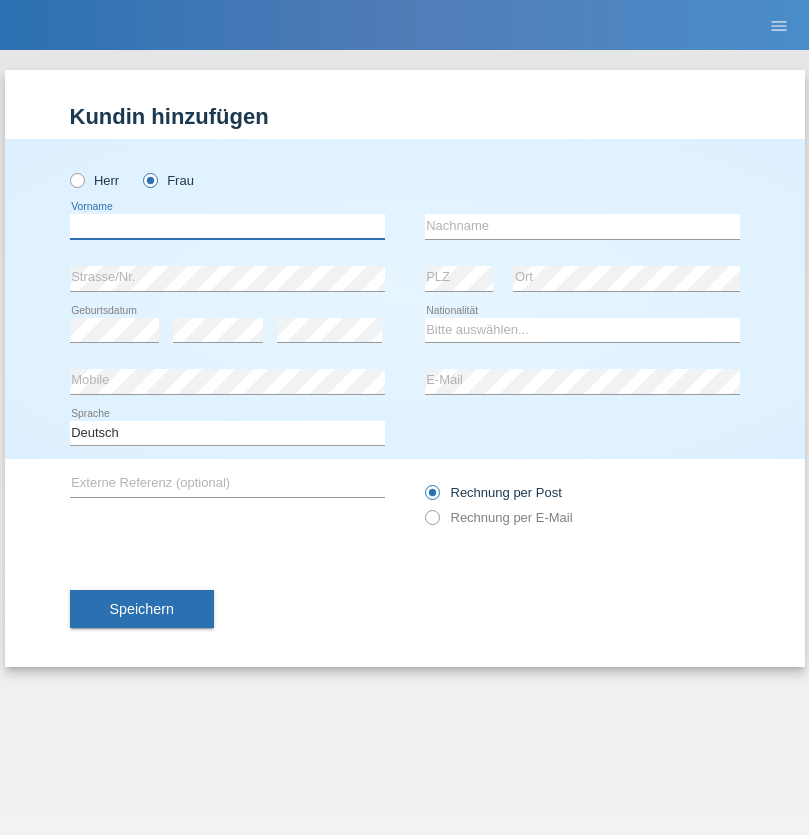 click at bounding box center [227, 226] 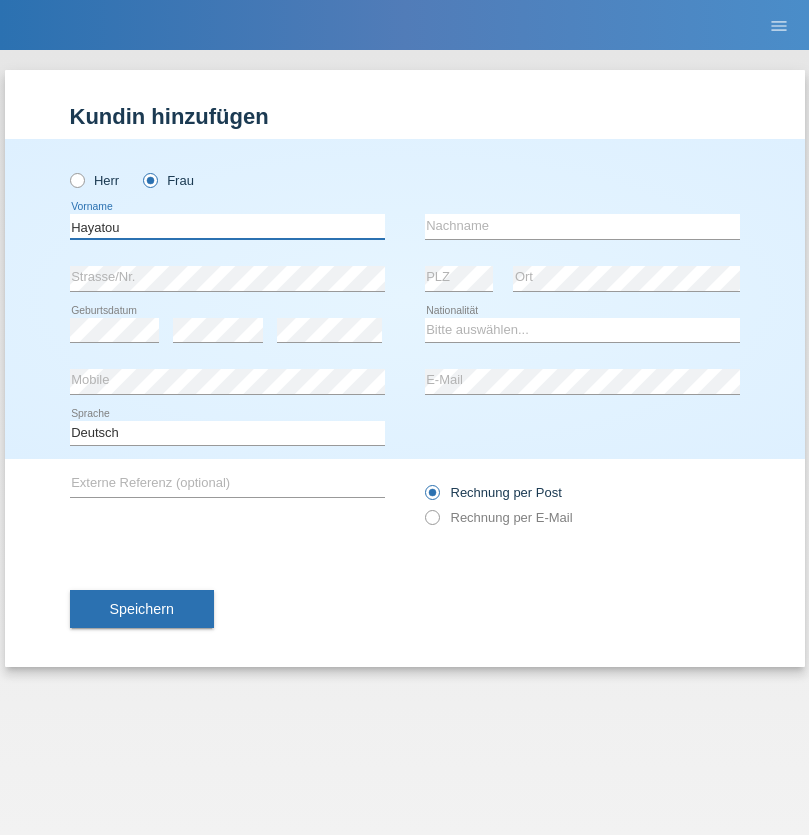 type on "Hayatou" 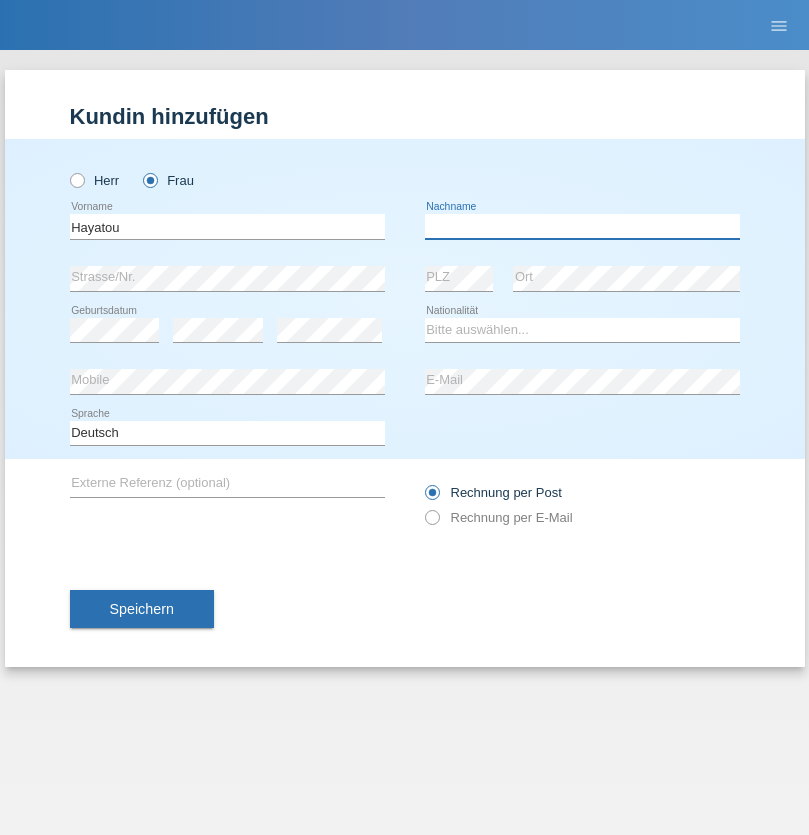 click at bounding box center [582, 226] 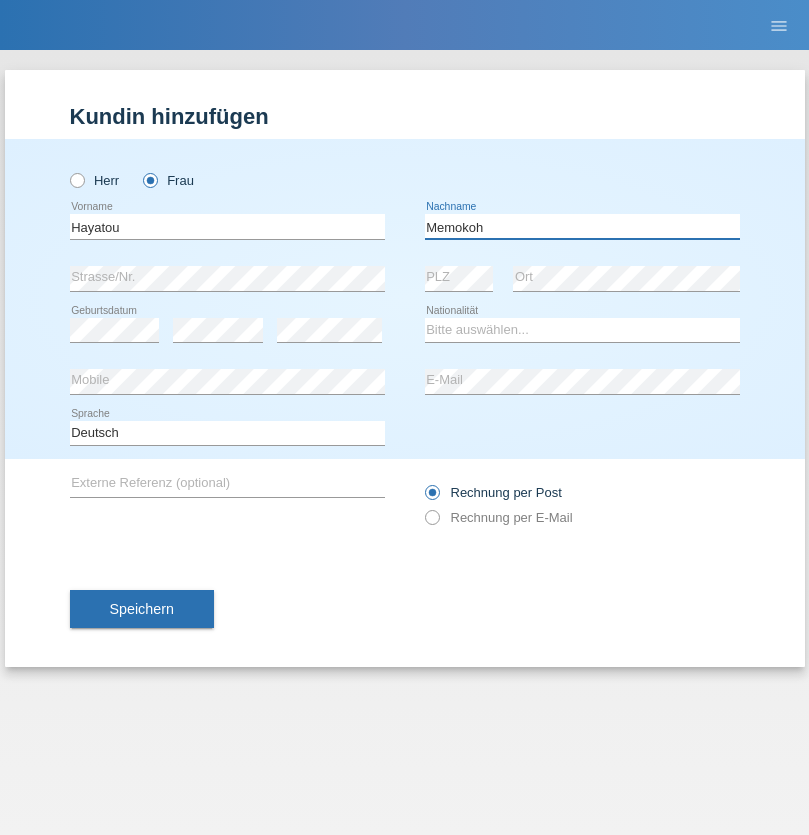 type on "Memokoh" 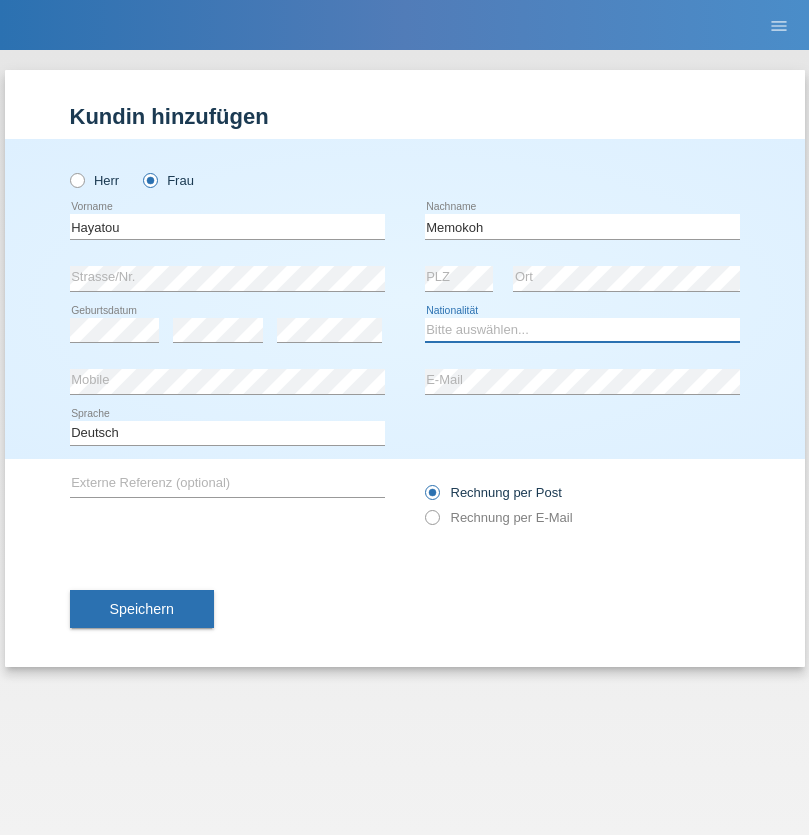select on "FR" 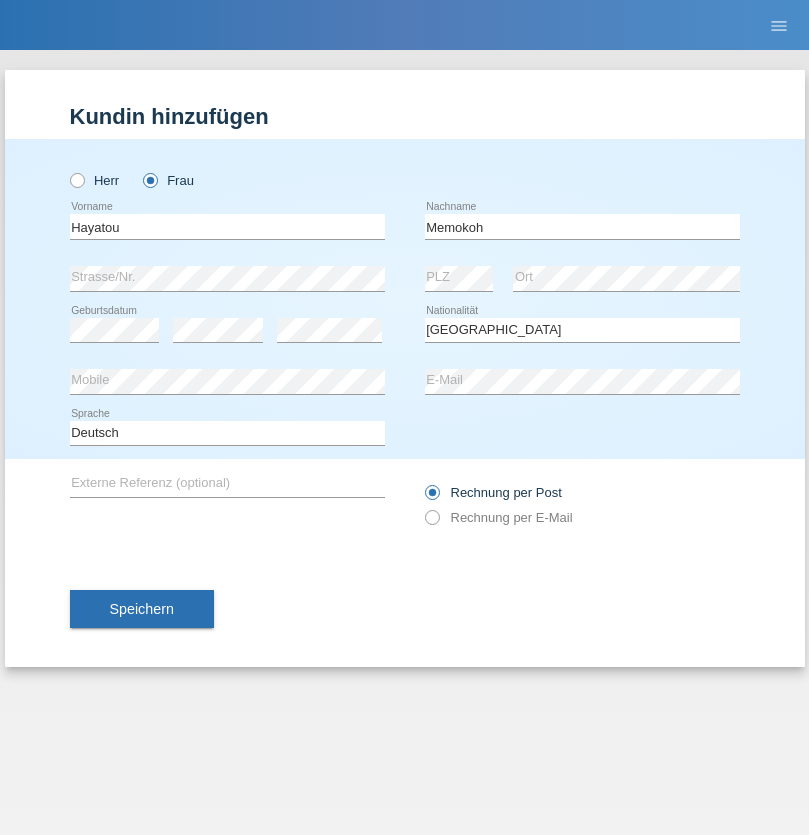 select on "C" 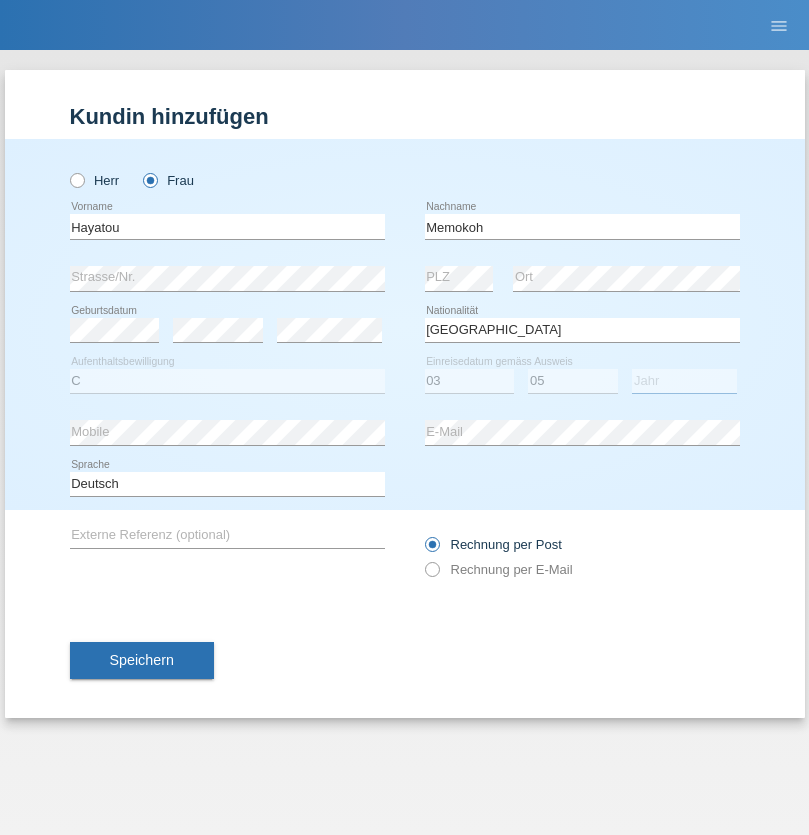 select on "2021" 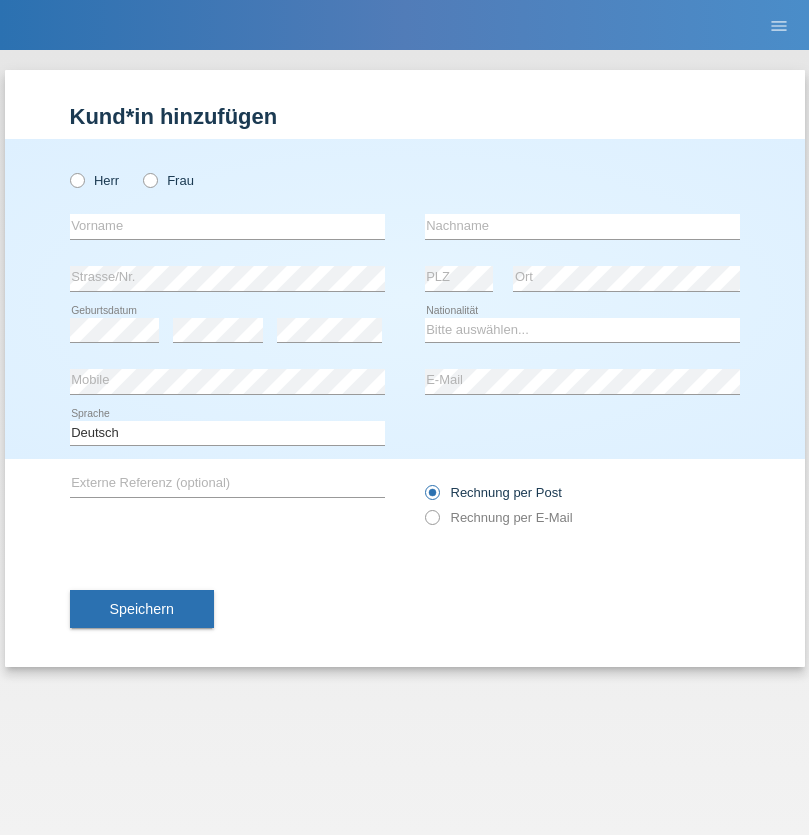 scroll, scrollTop: 0, scrollLeft: 0, axis: both 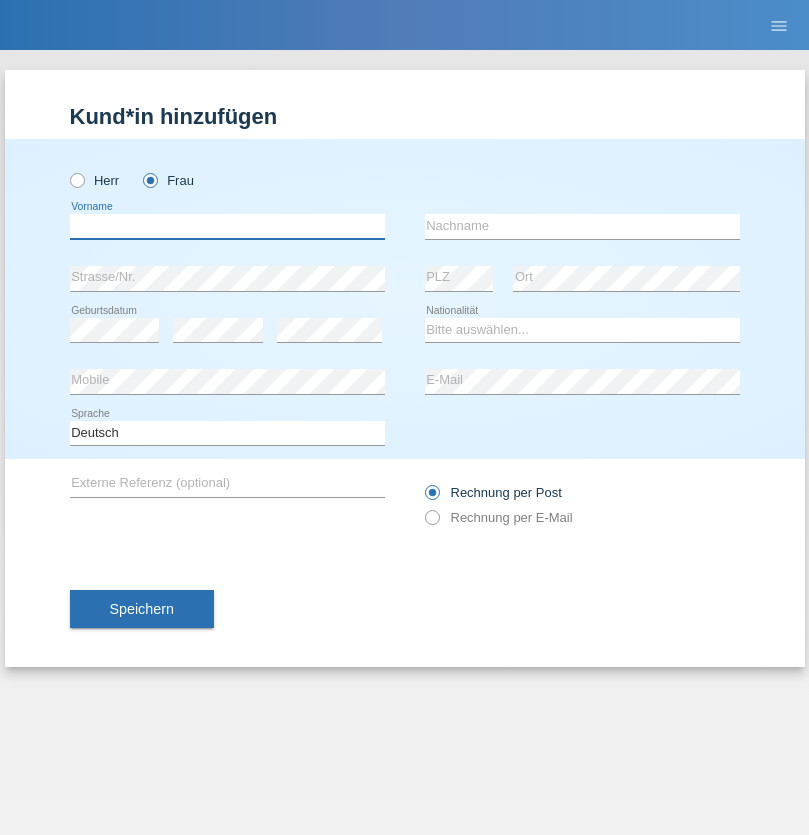 click at bounding box center (227, 226) 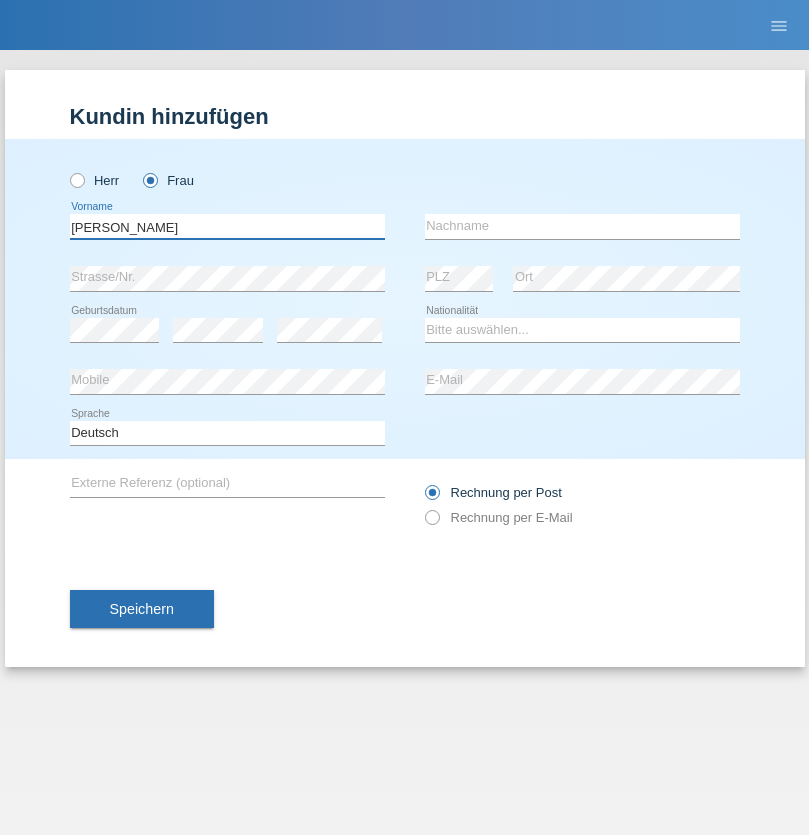 type on "Melanie" 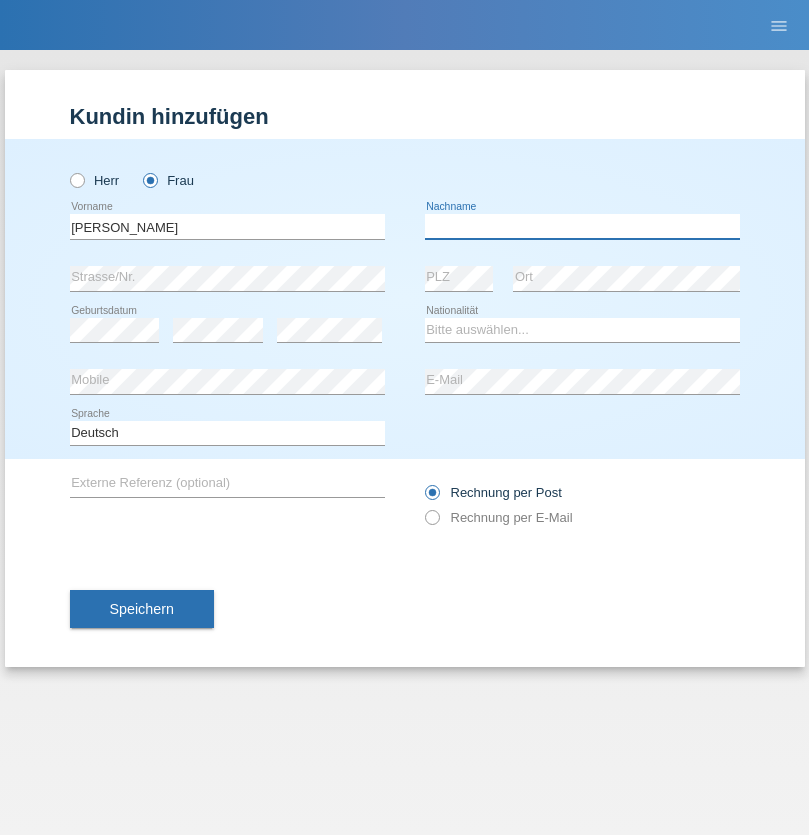 click at bounding box center (582, 226) 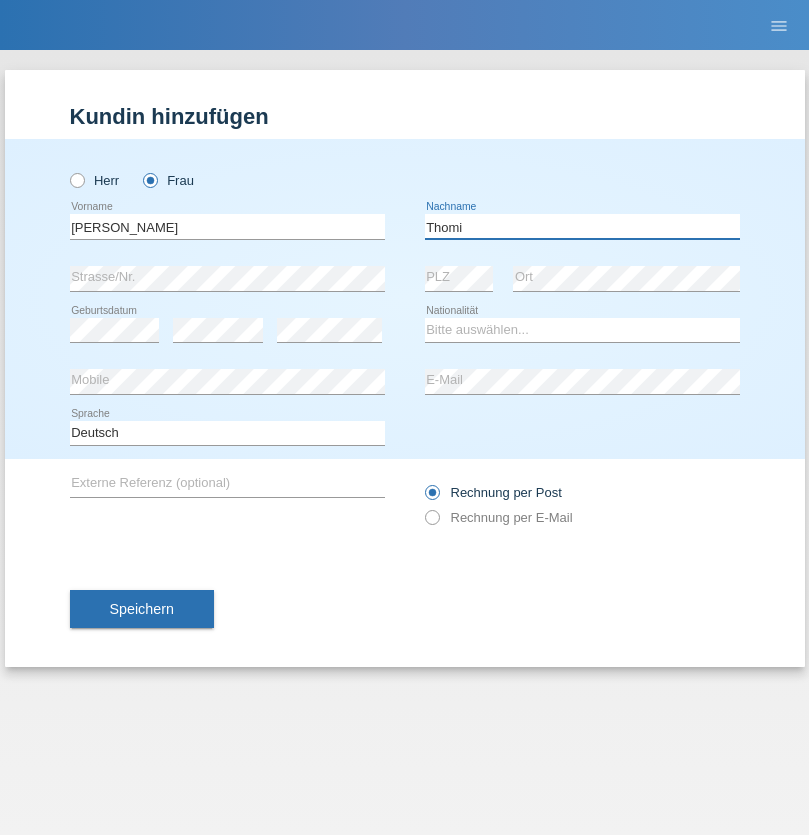 type on "Thomi" 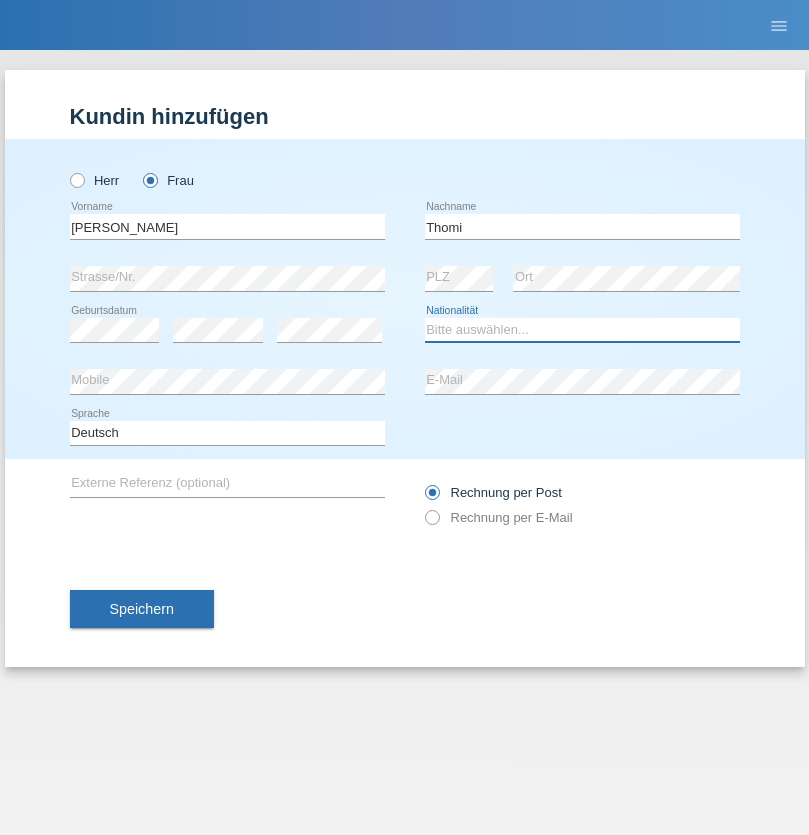 select on "CH" 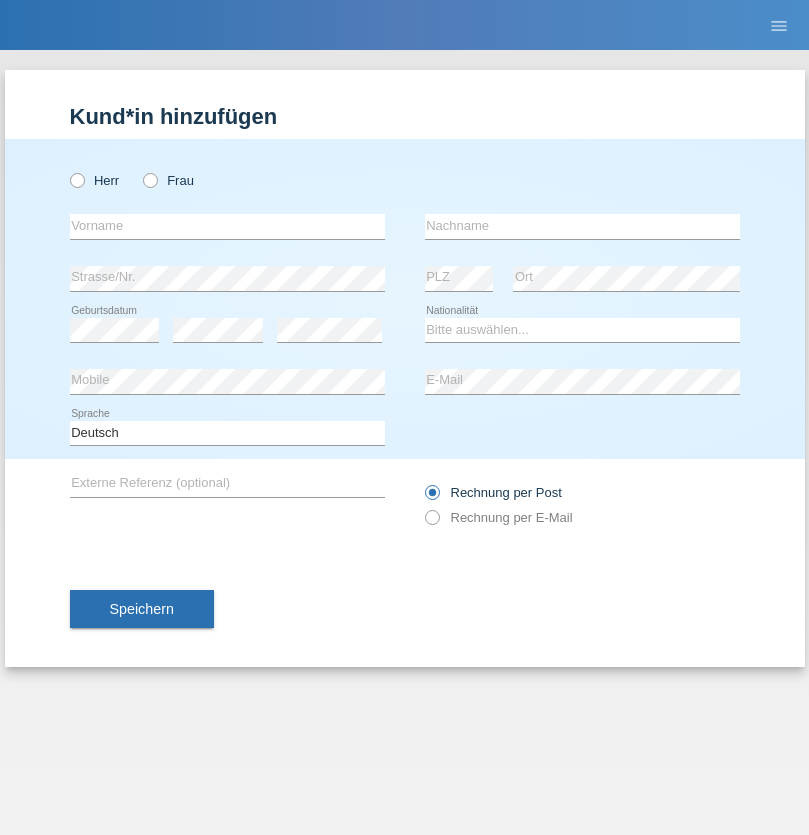 scroll, scrollTop: 0, scrollLeft: 0, axis: both 